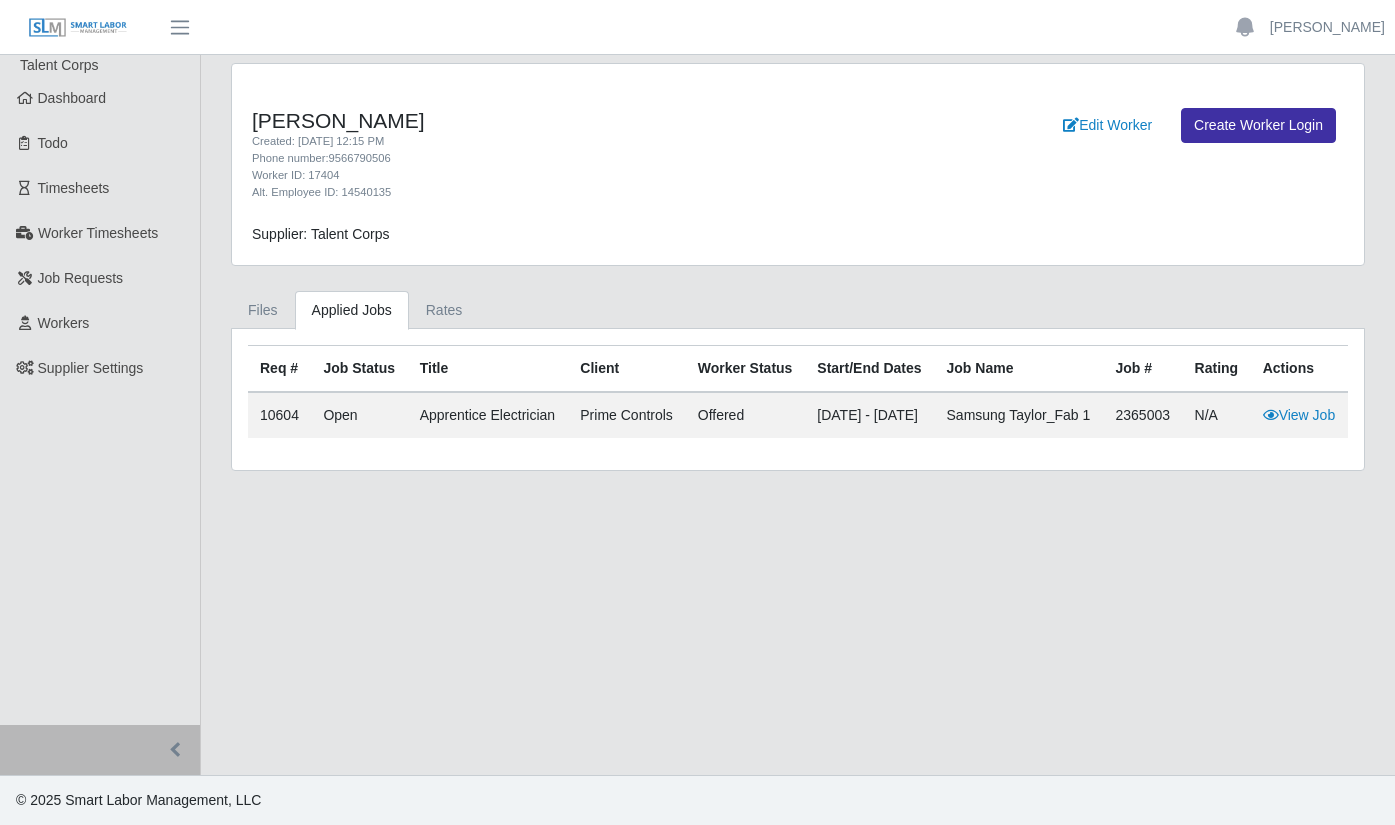 scroll, scrollTop: 0, scrollLeft: 0, axis: both 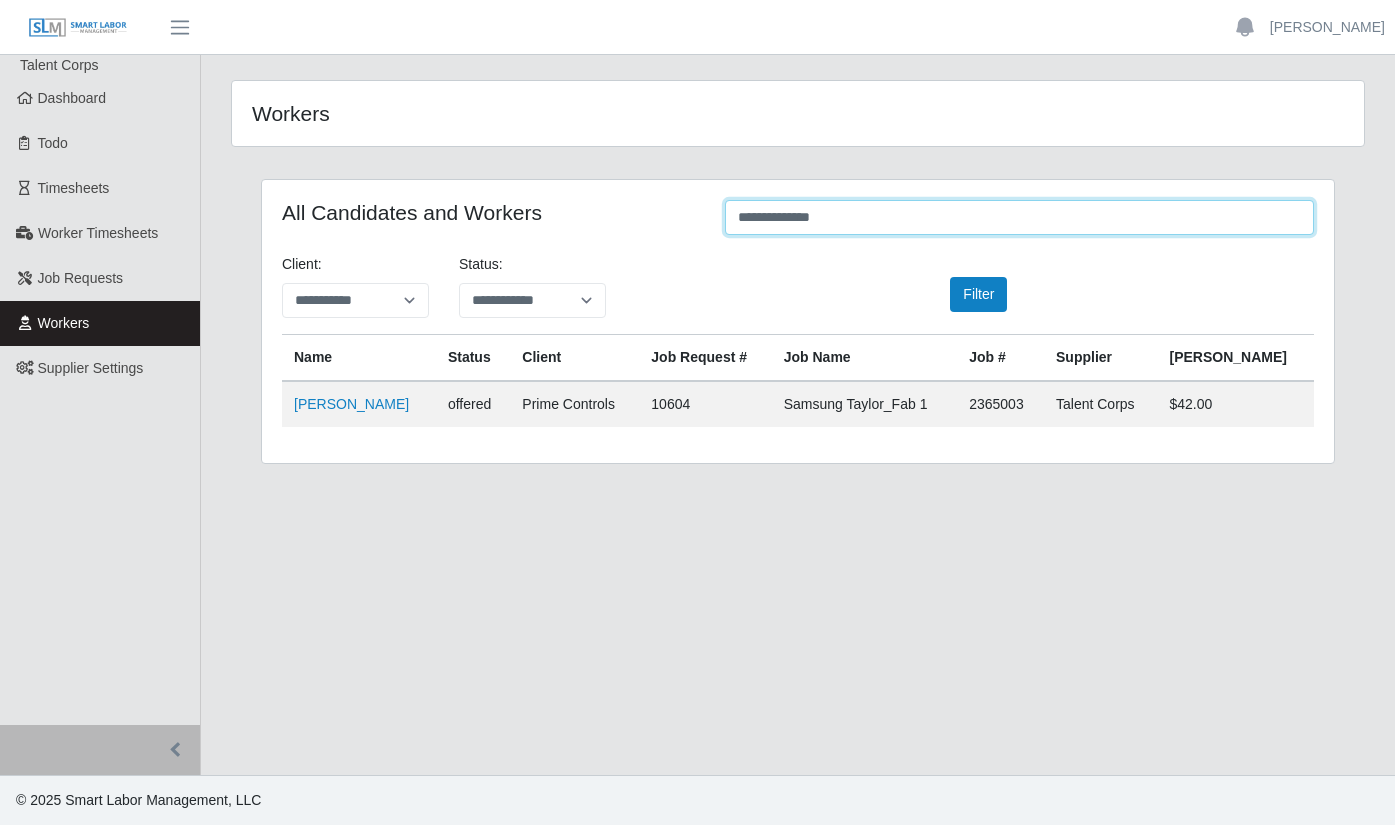 click on "**********" at bounding box center (1020, 217) 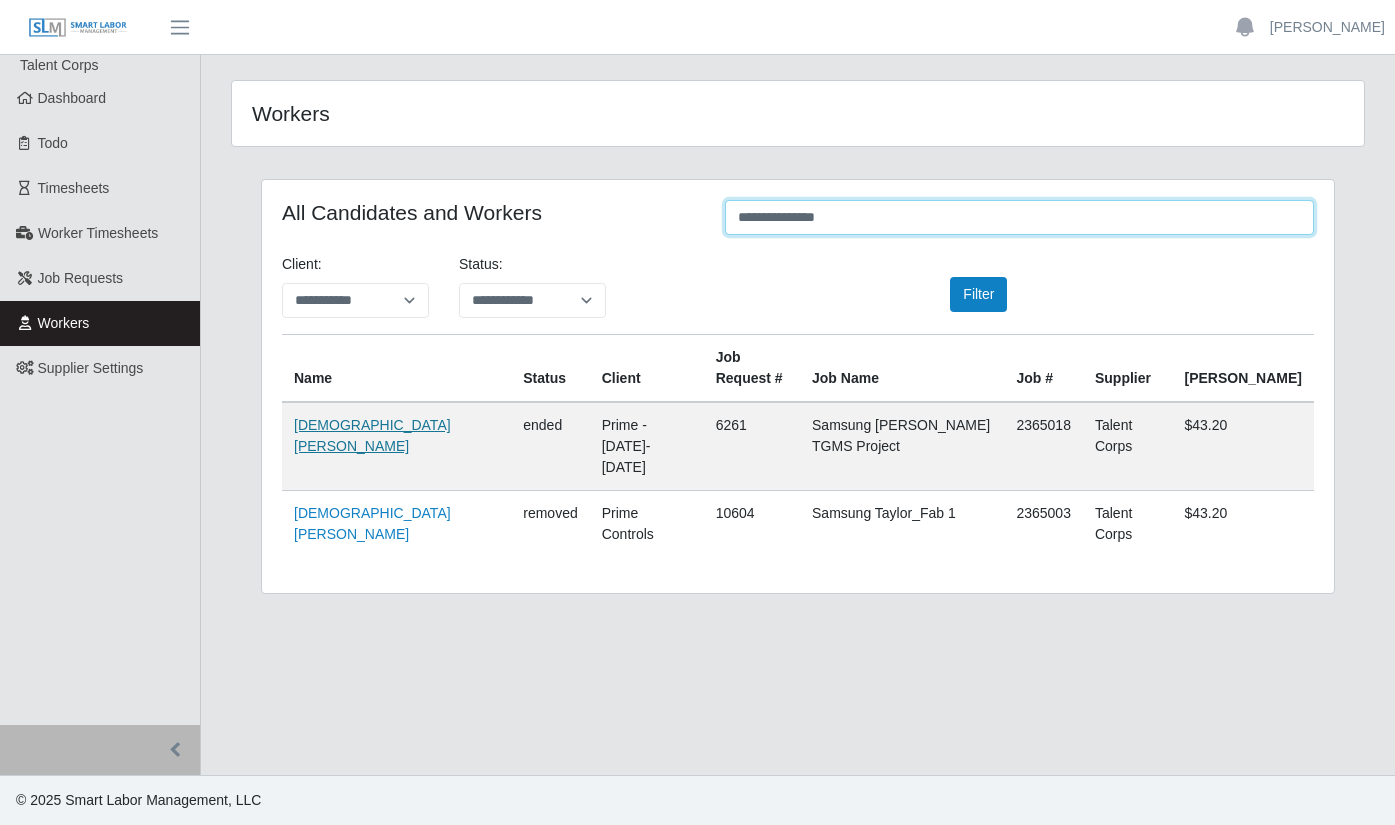 type on "**********" 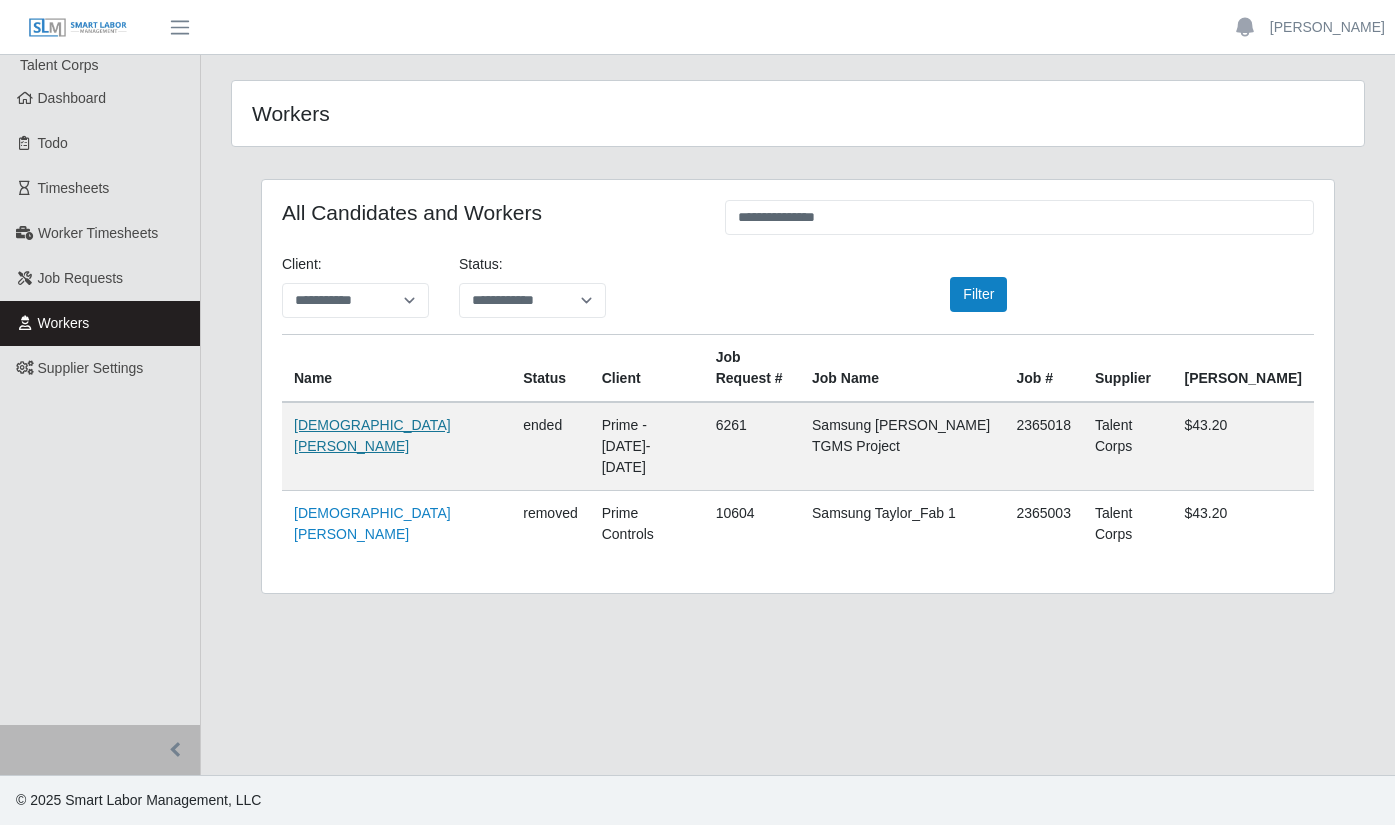 click on "Christian Perez" at bounding box center [372, 435] 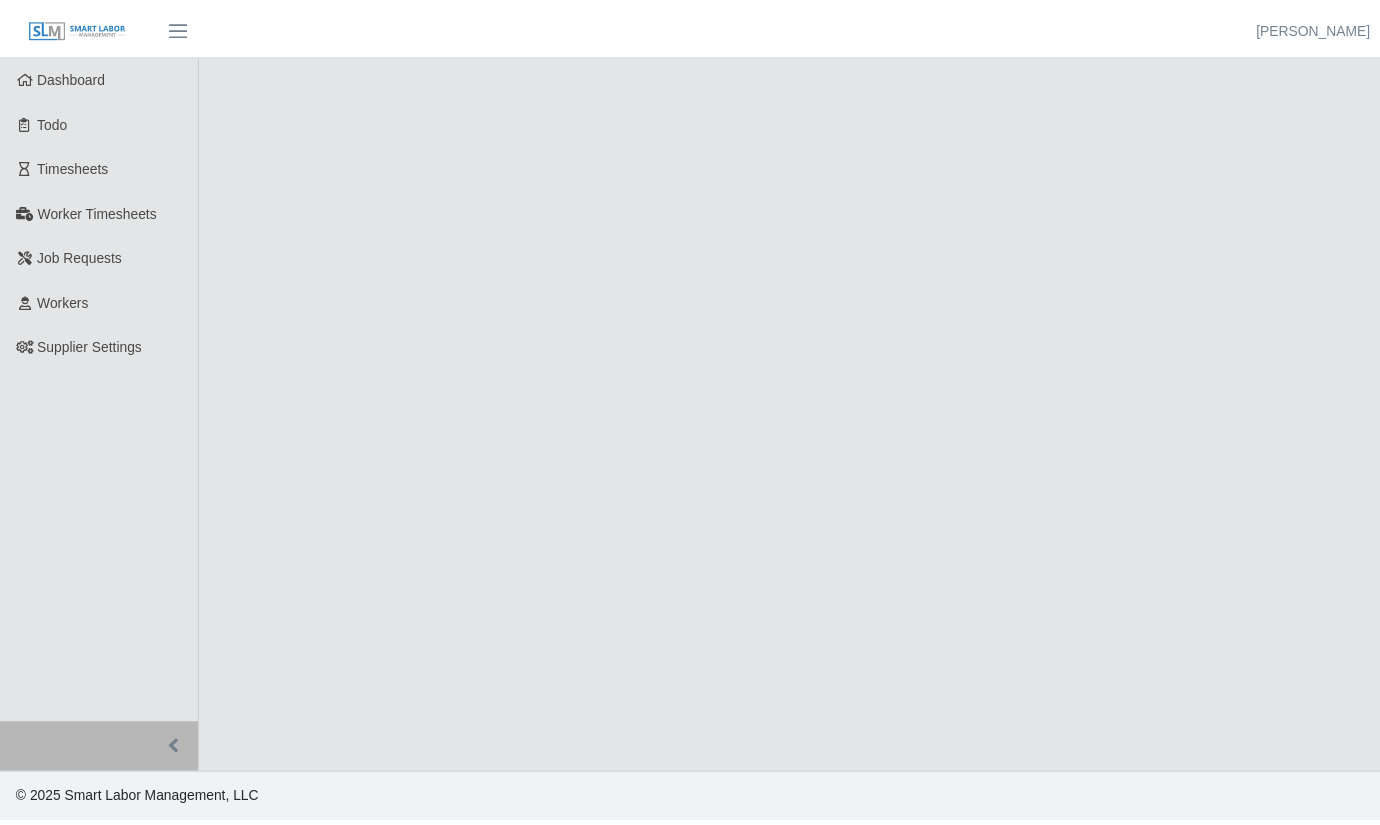 scroll, scrollTop: 0, scrollLeft: 0, axis: both 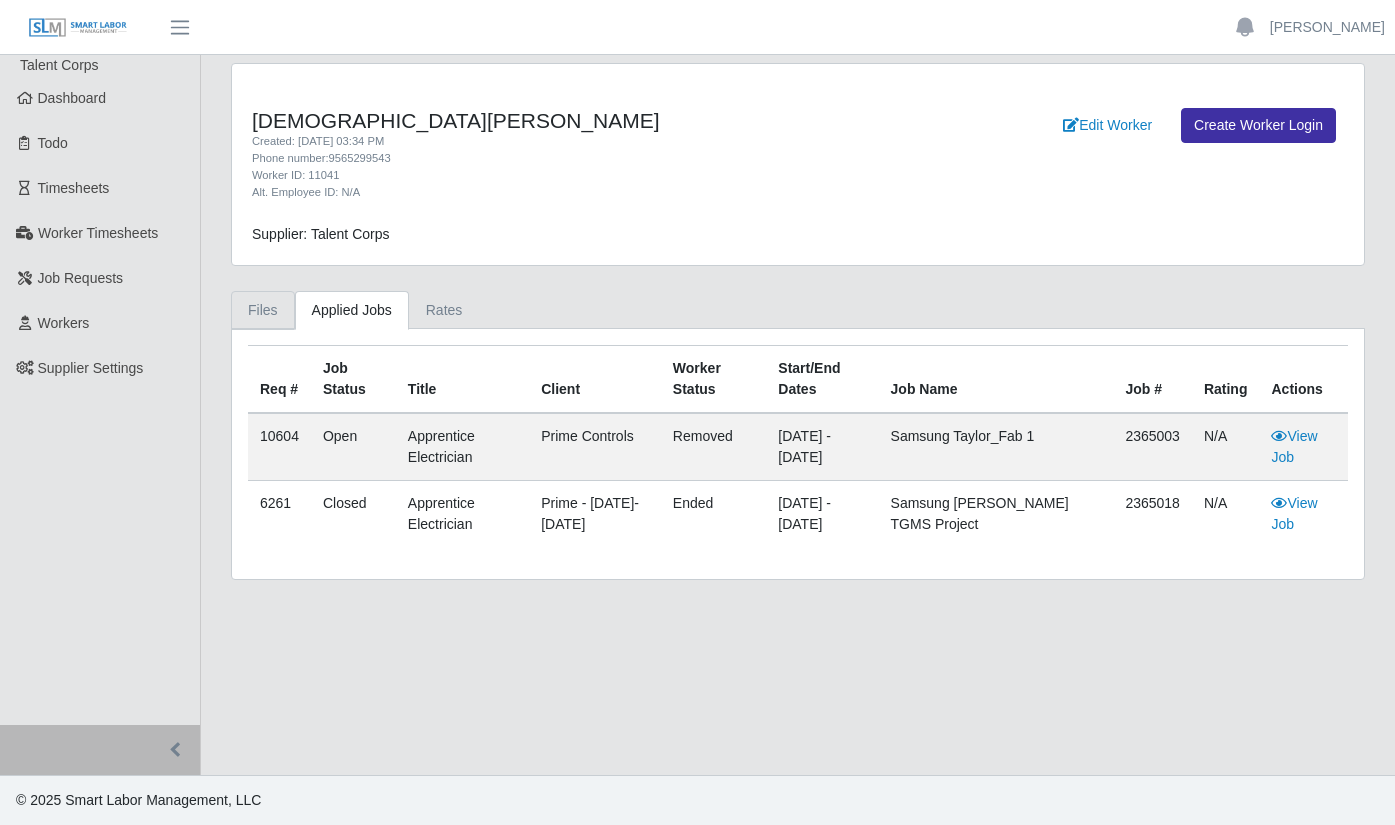 click on "Files" at bounding box center (263, 310) 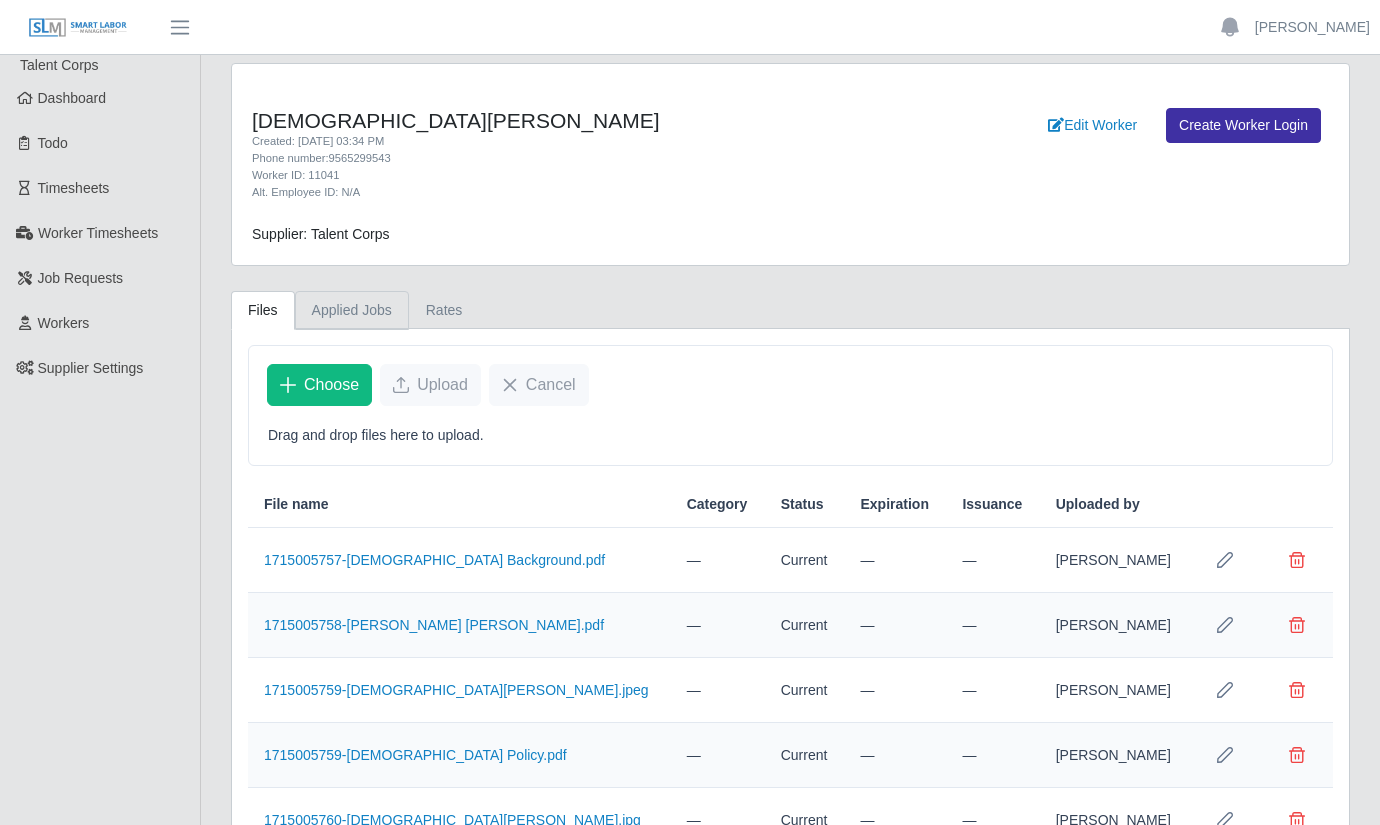 click on "Applied Jobs" at bounding box center [352, 310] 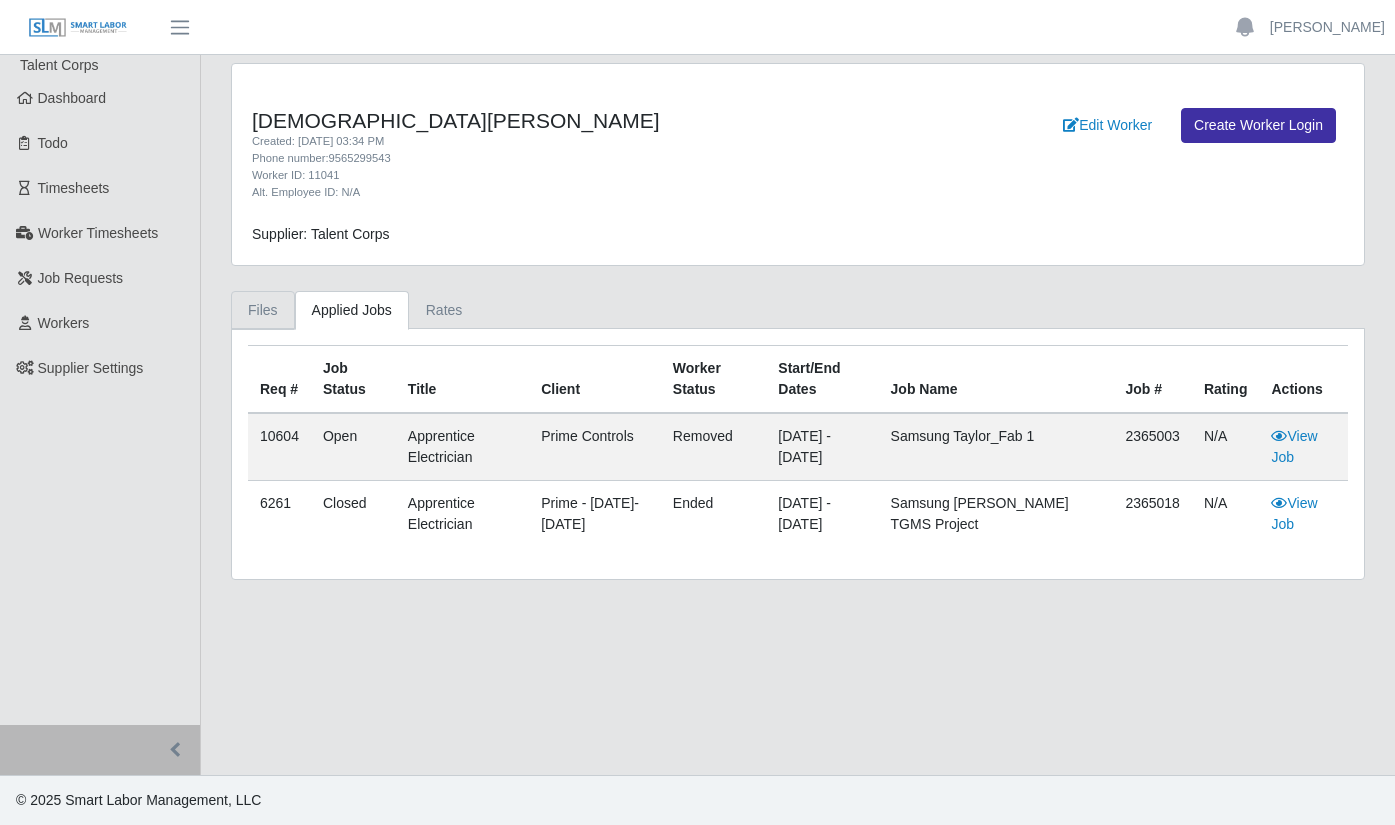click on "Files" at bounding box center (263, 310) 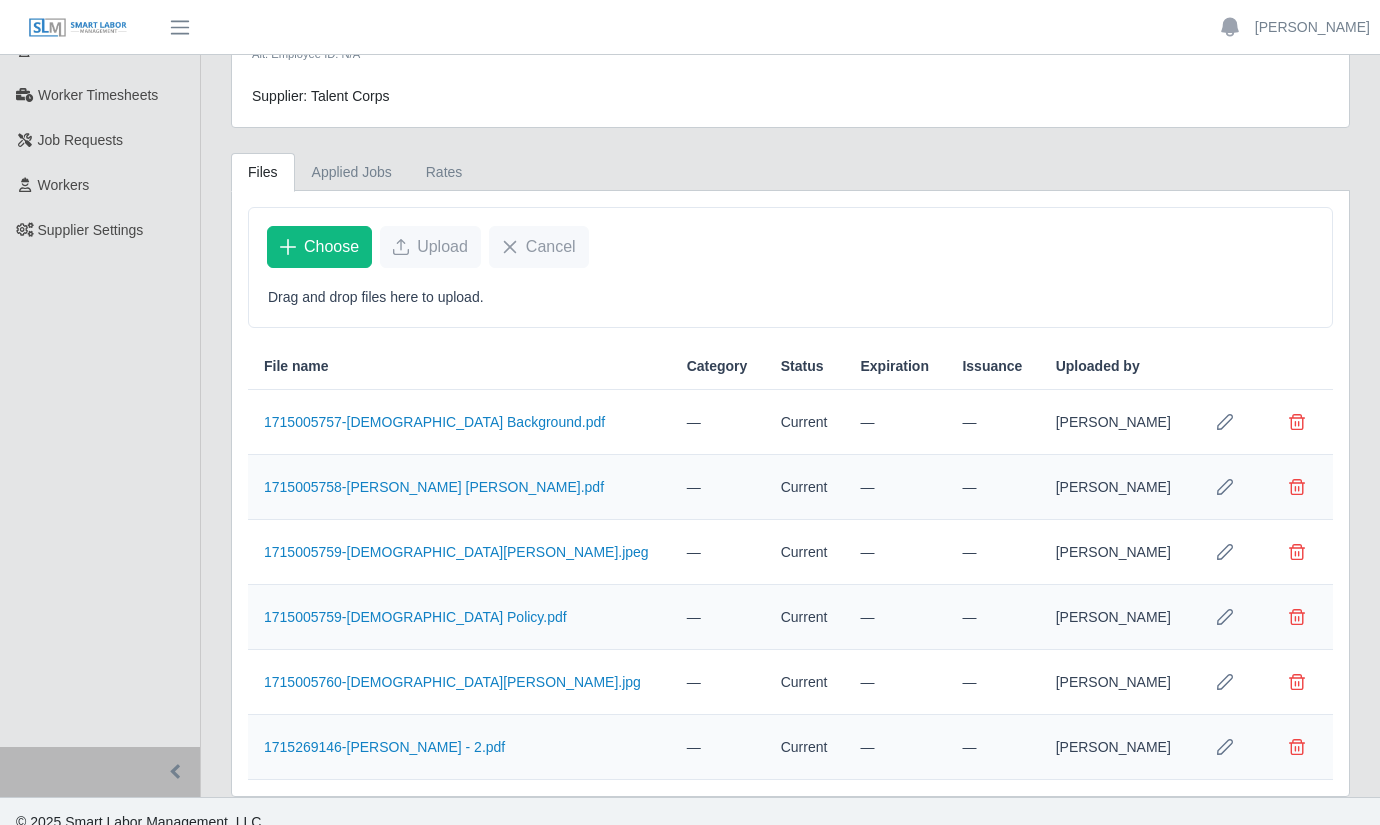 scroll, scrollTop: 160, scrollLeft: 0, axis: vertical 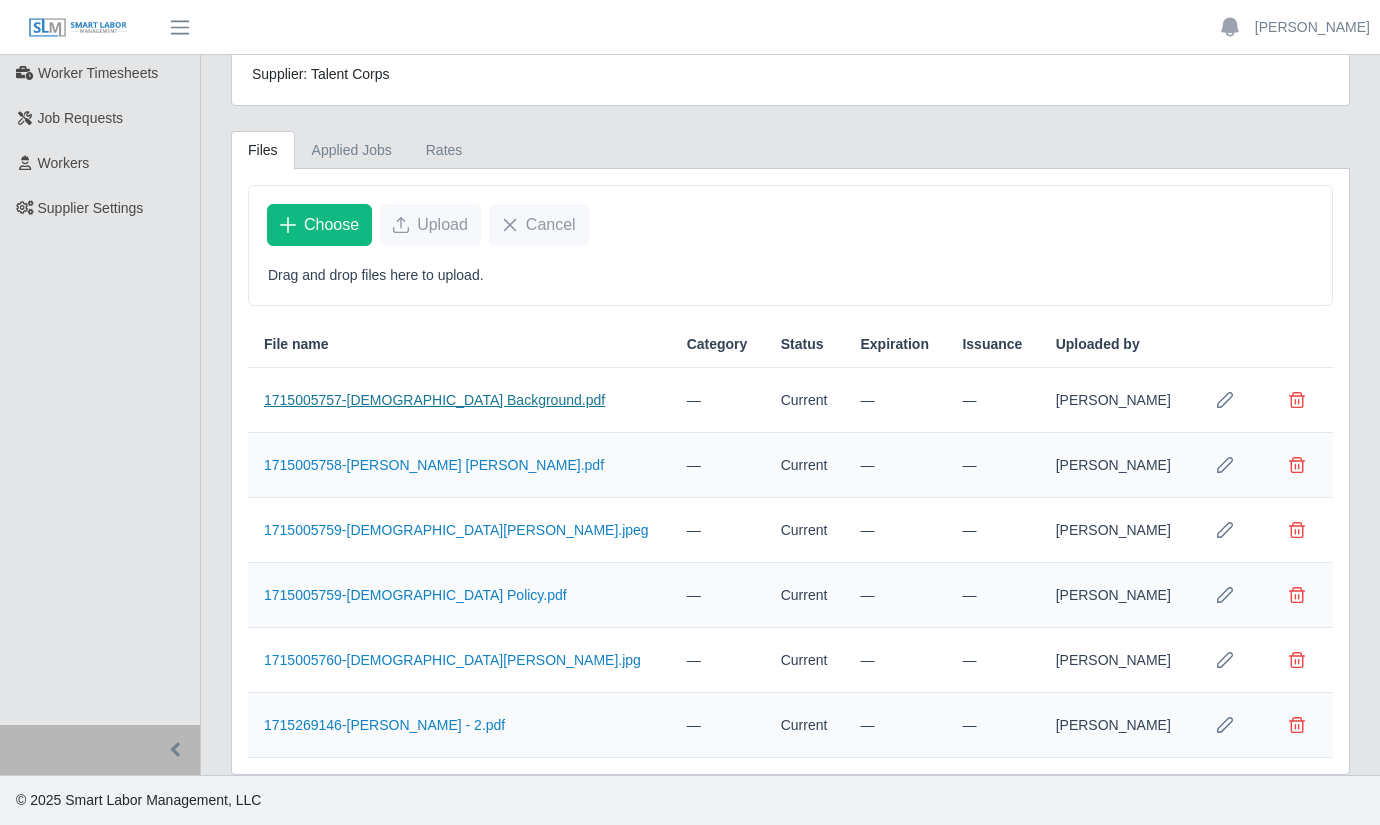 click on "1715005757-[DEMOGRAPHIC_DATA] Background.pdf" 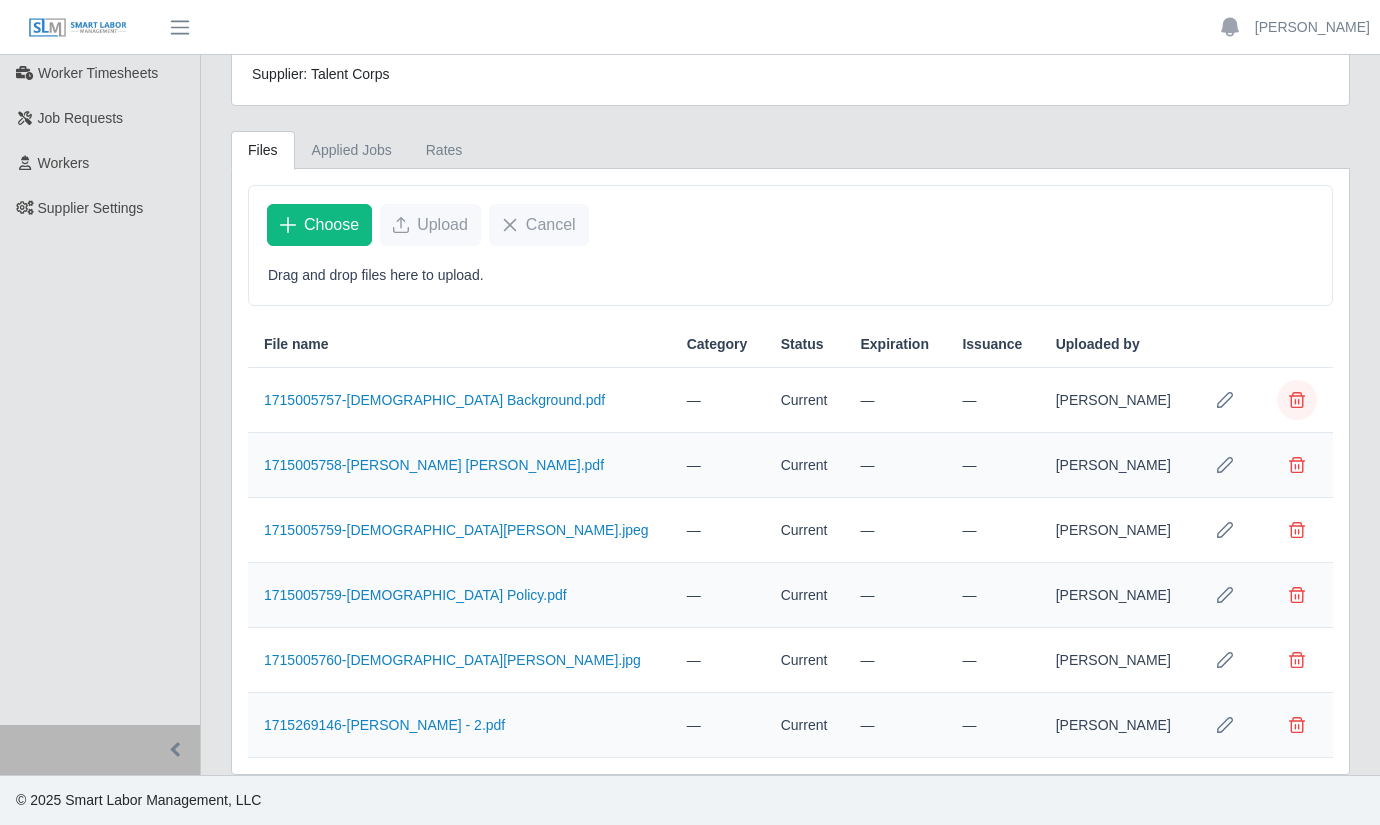click 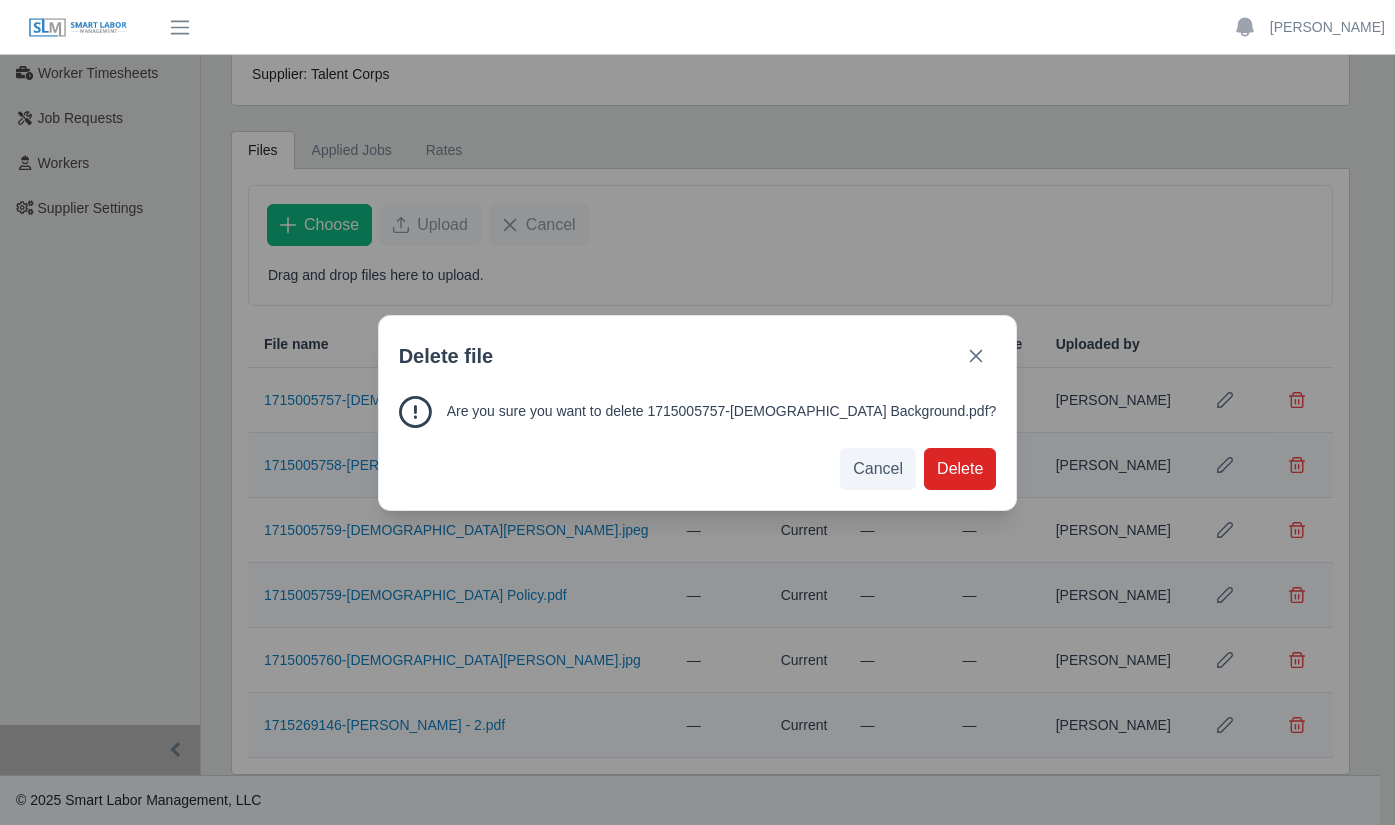 click on "Delete" 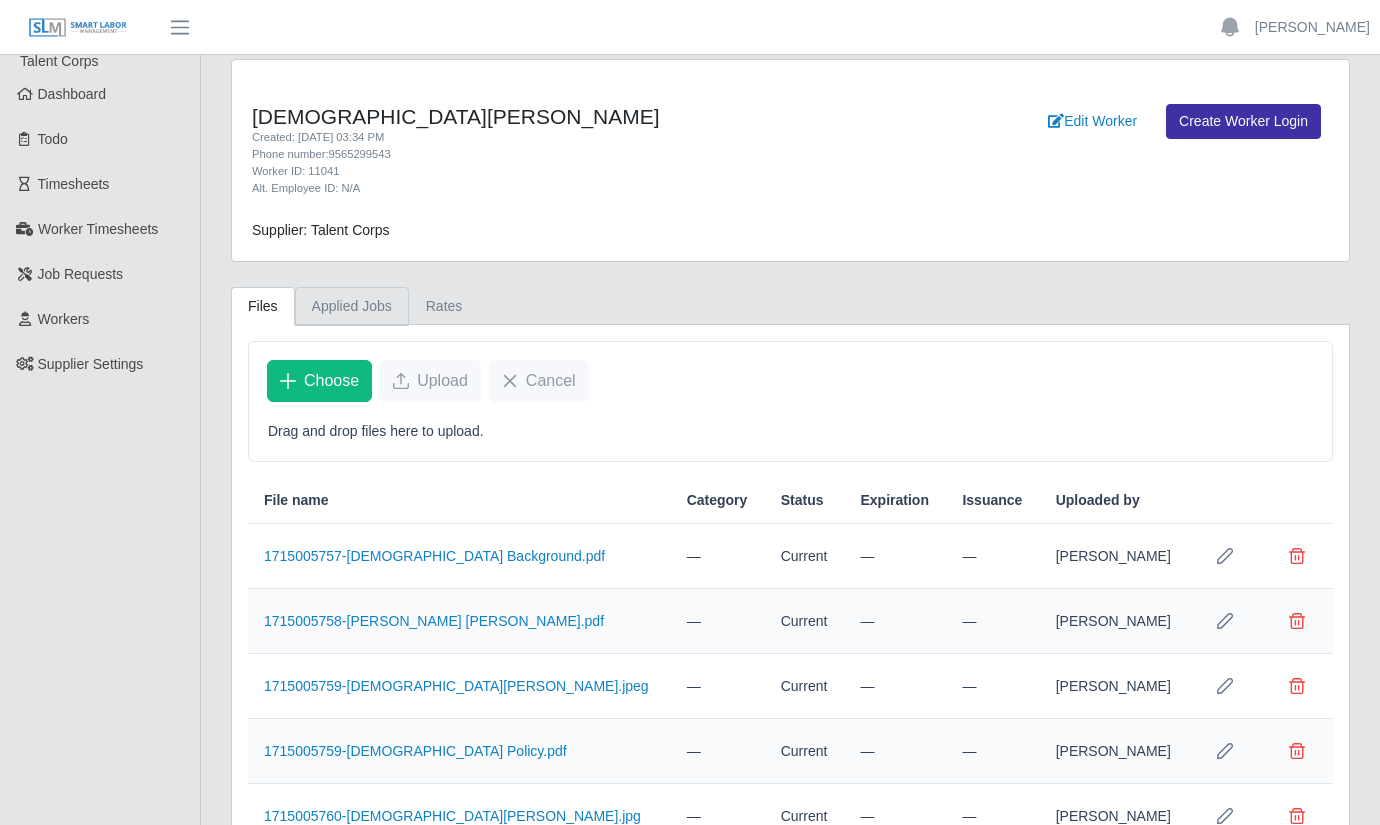 scroll, scrollTop: 0, scrollLeft: 0, axis: both 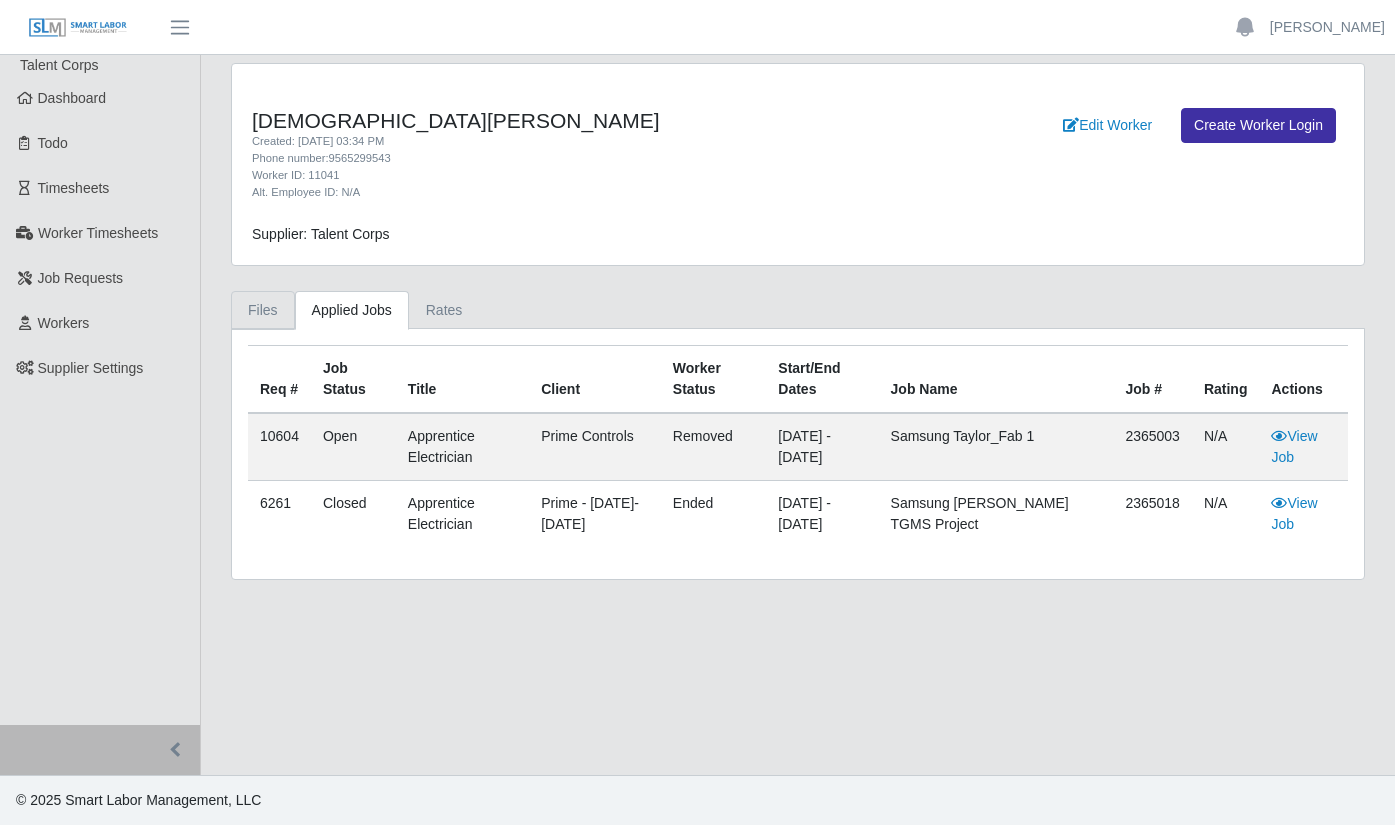 click on "Files" at bounding box center [263, 310] 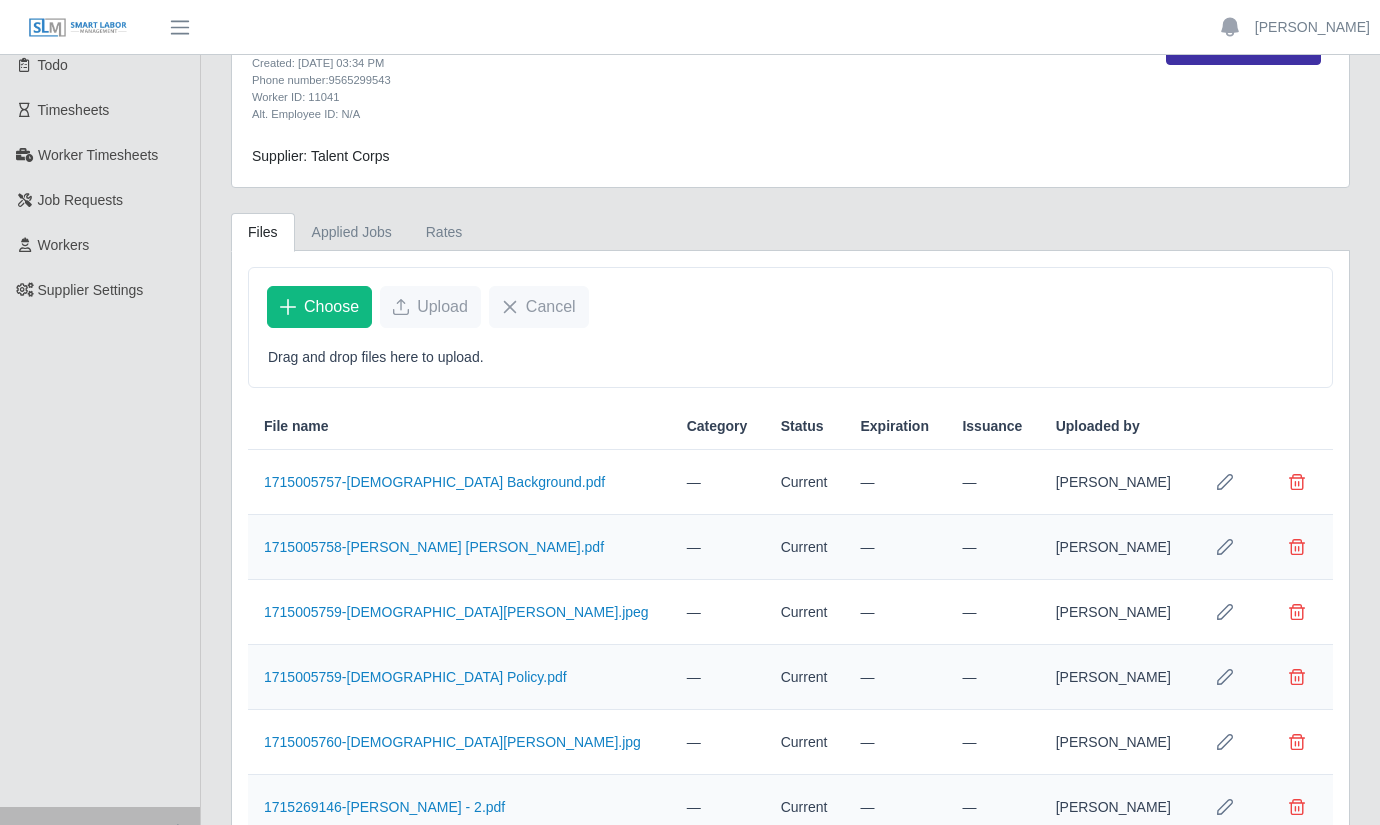 scroll, scrollTop: 160, scrollLeft: 0, axis: vertical 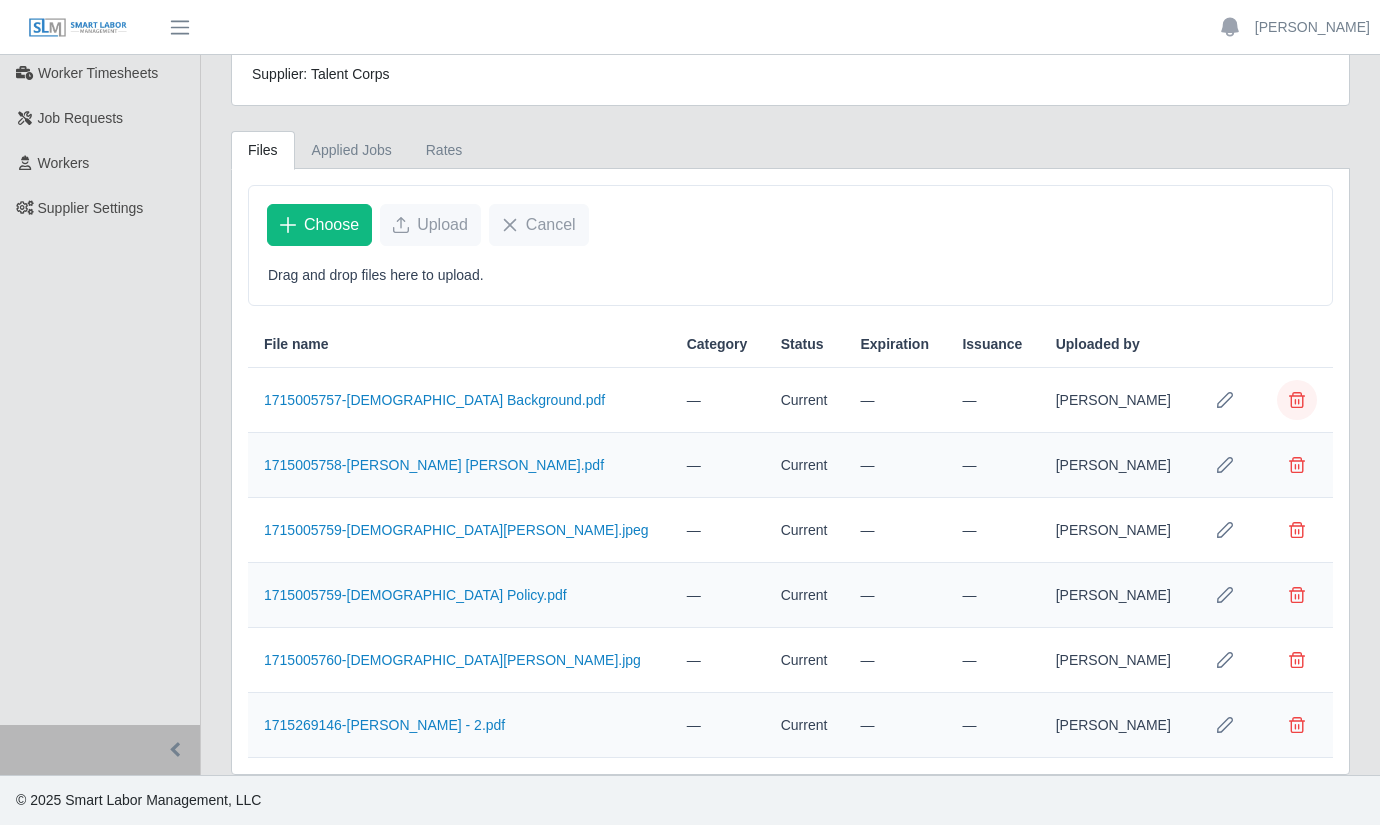 click 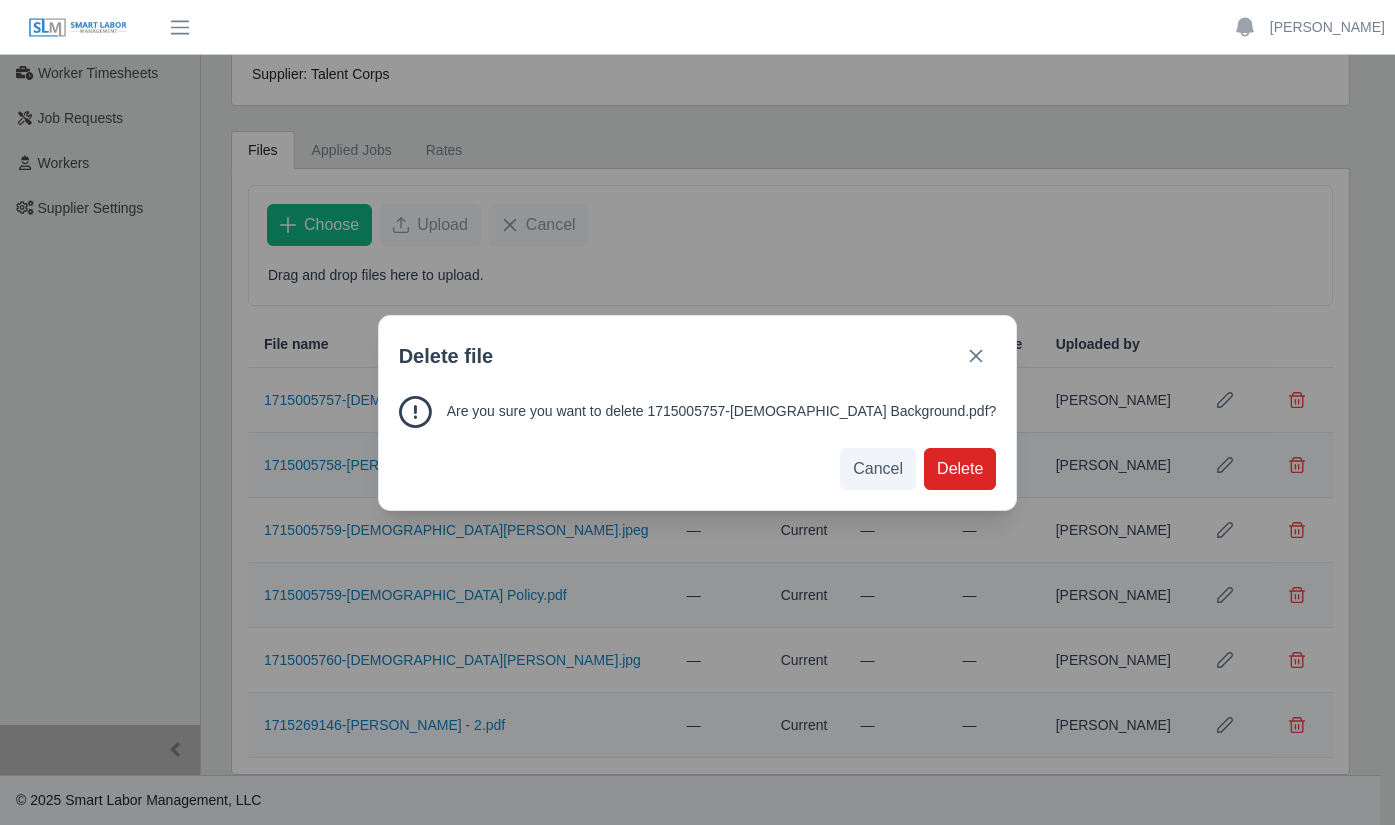 click on "Delete" 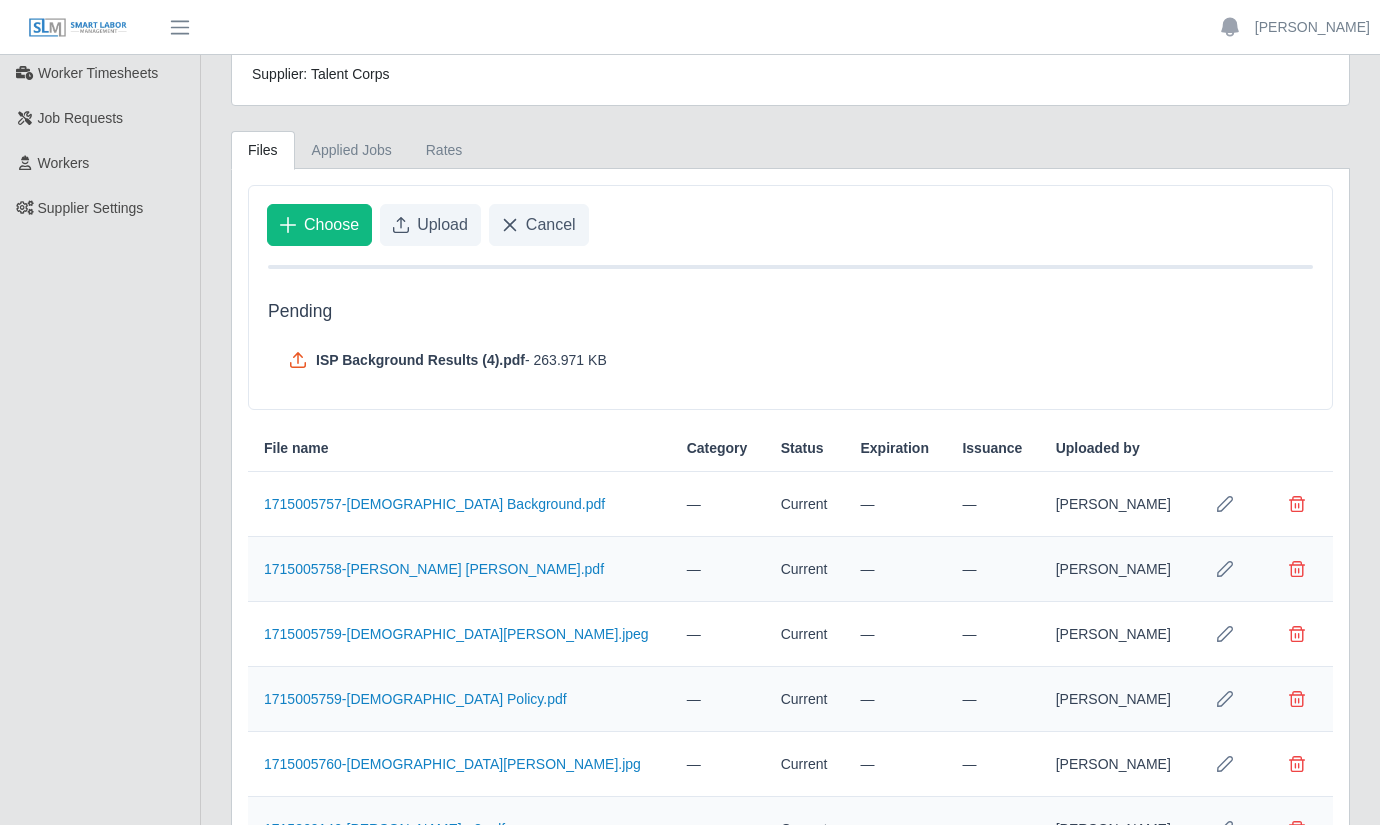 scroll, scrollTop: 264, scrollLeft: 0, axis: vertical 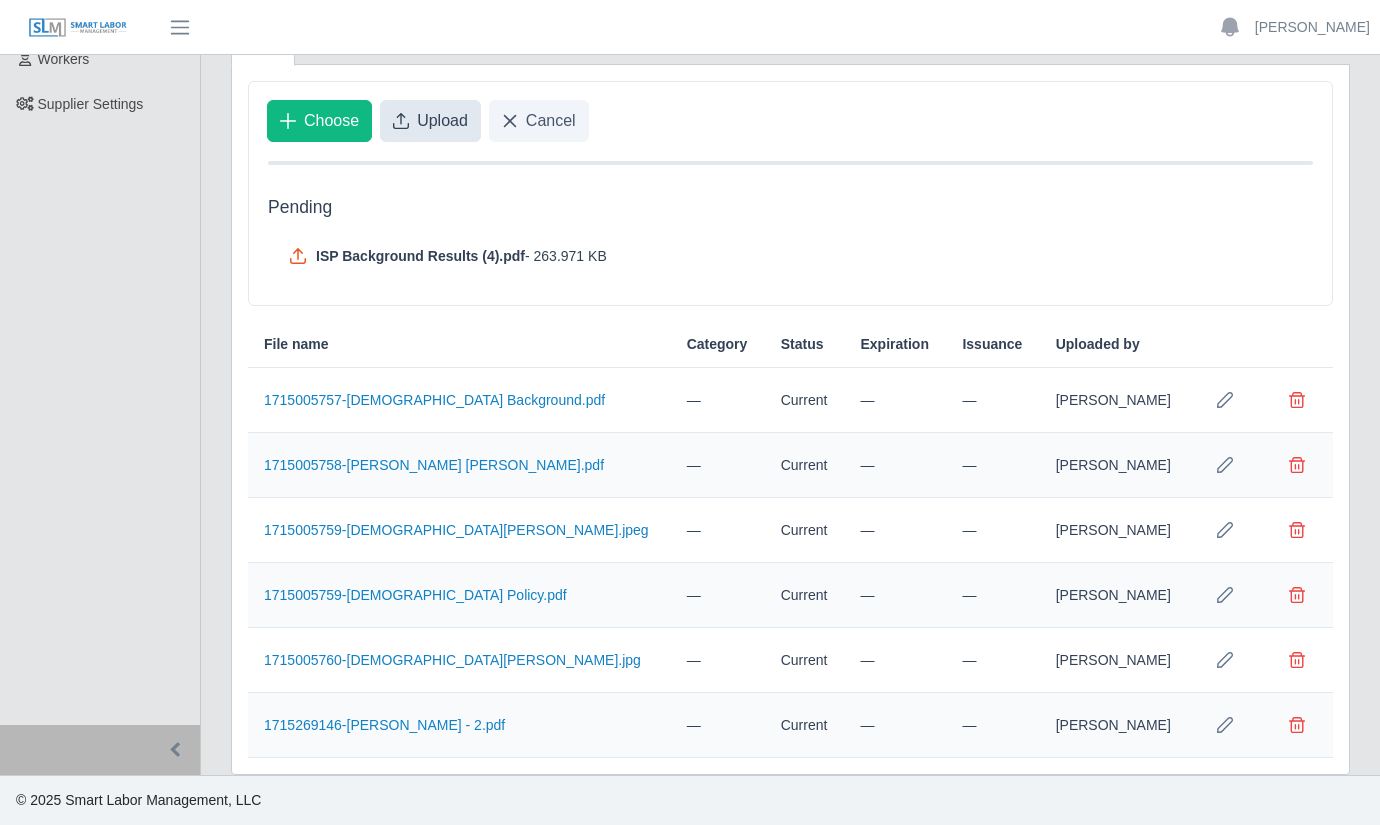 click on "Upload" 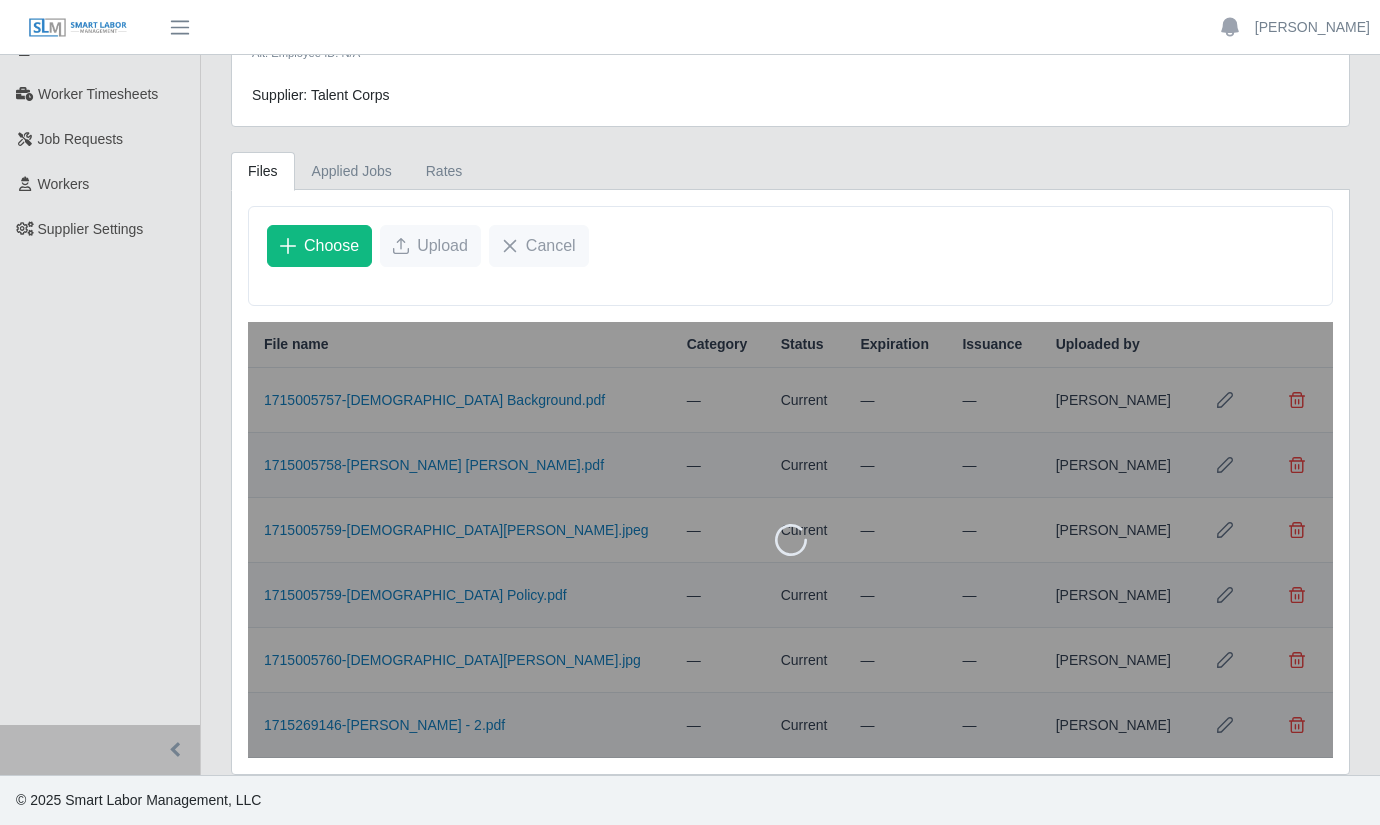scroll, scrollTop: 204, scrollLeft: 0, axis: vertical 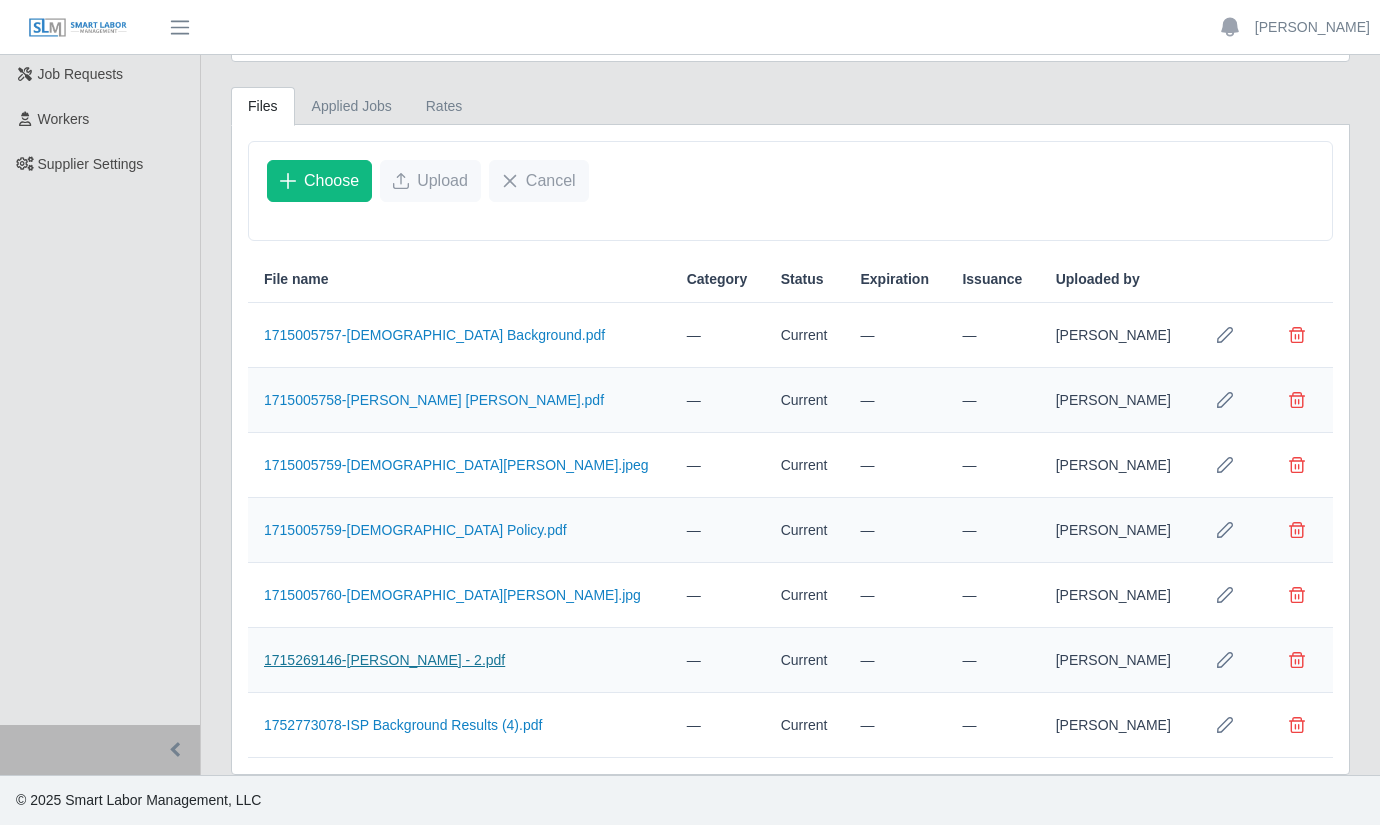 click on "1715269146-[PERSON_NAME] - 2.pdf" 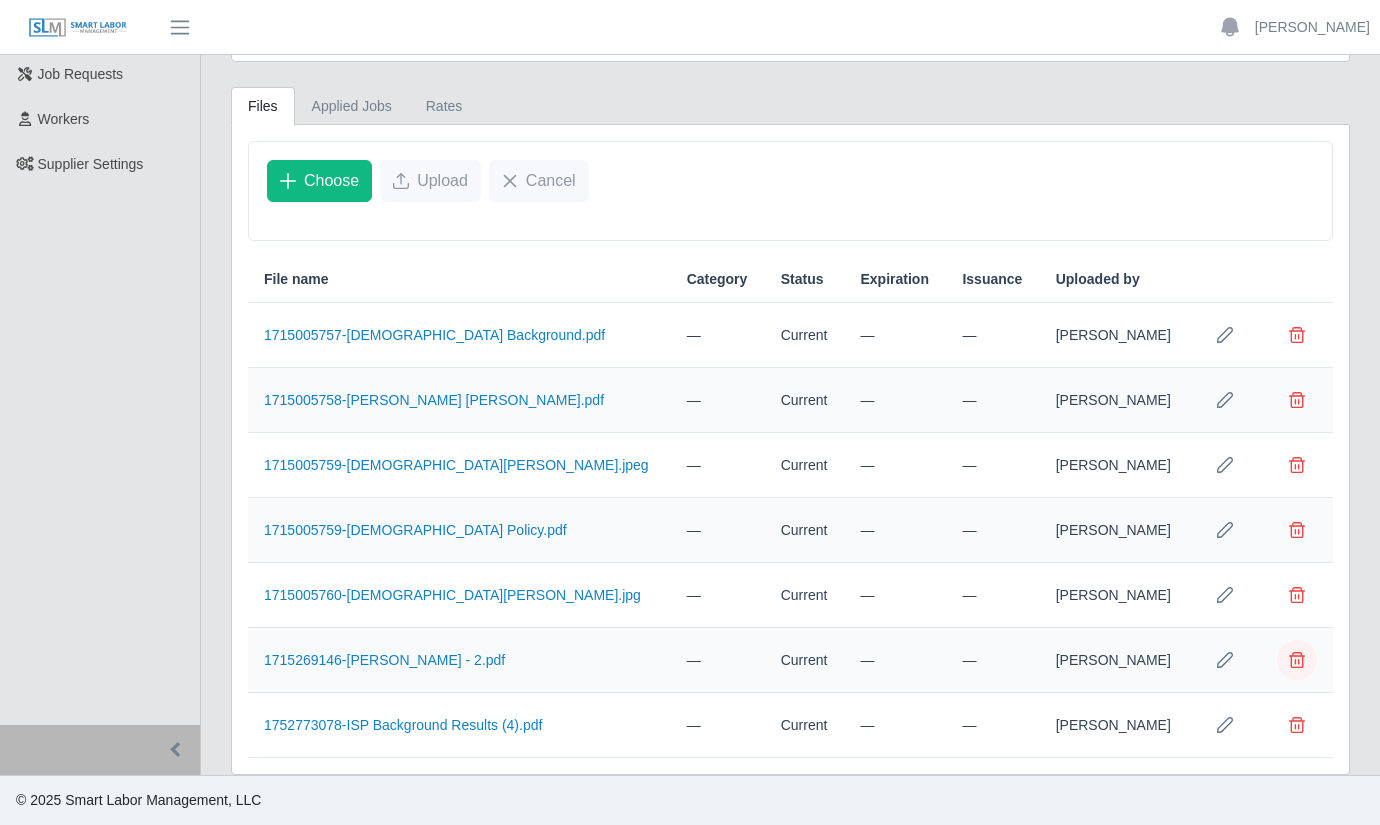 click 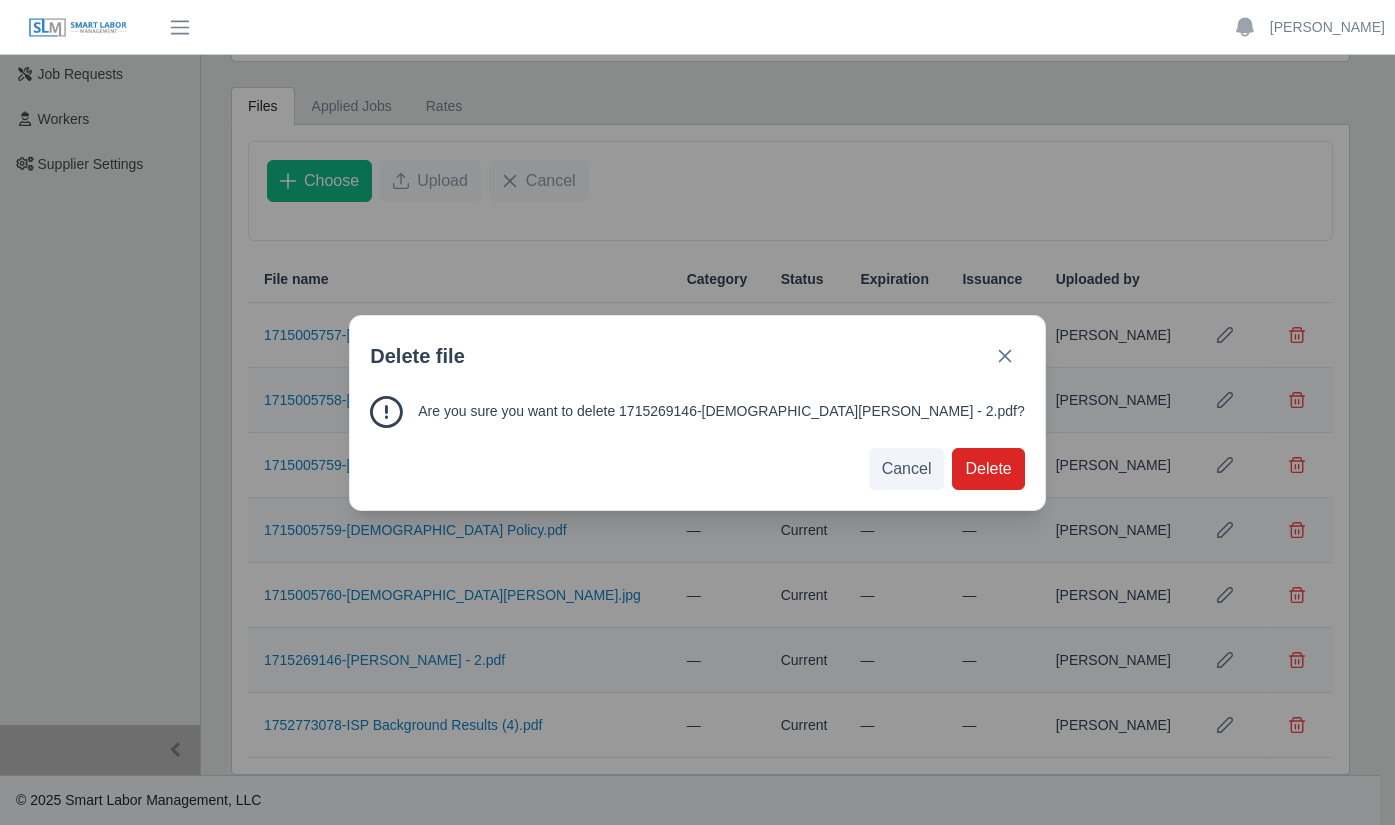 click on "Delete" 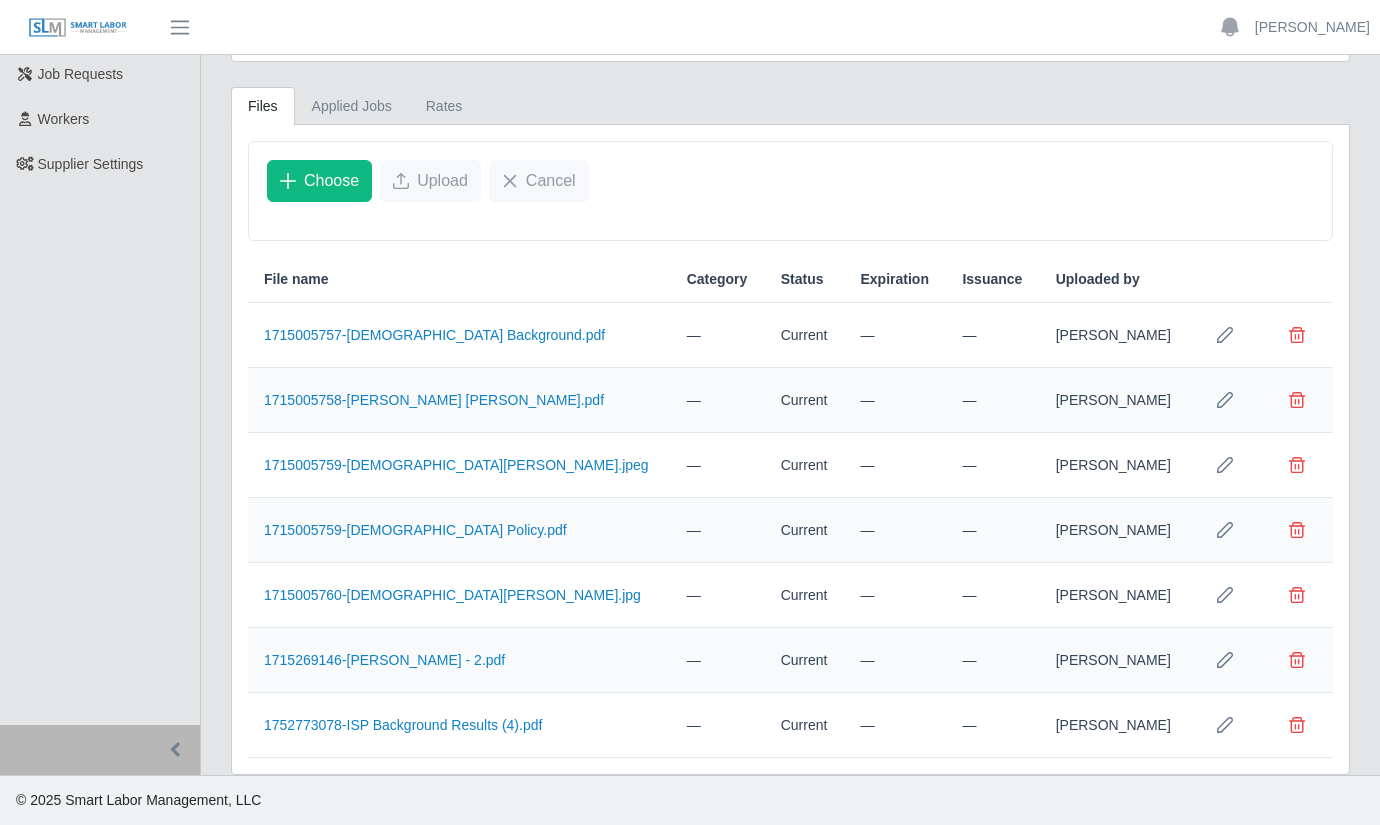 click 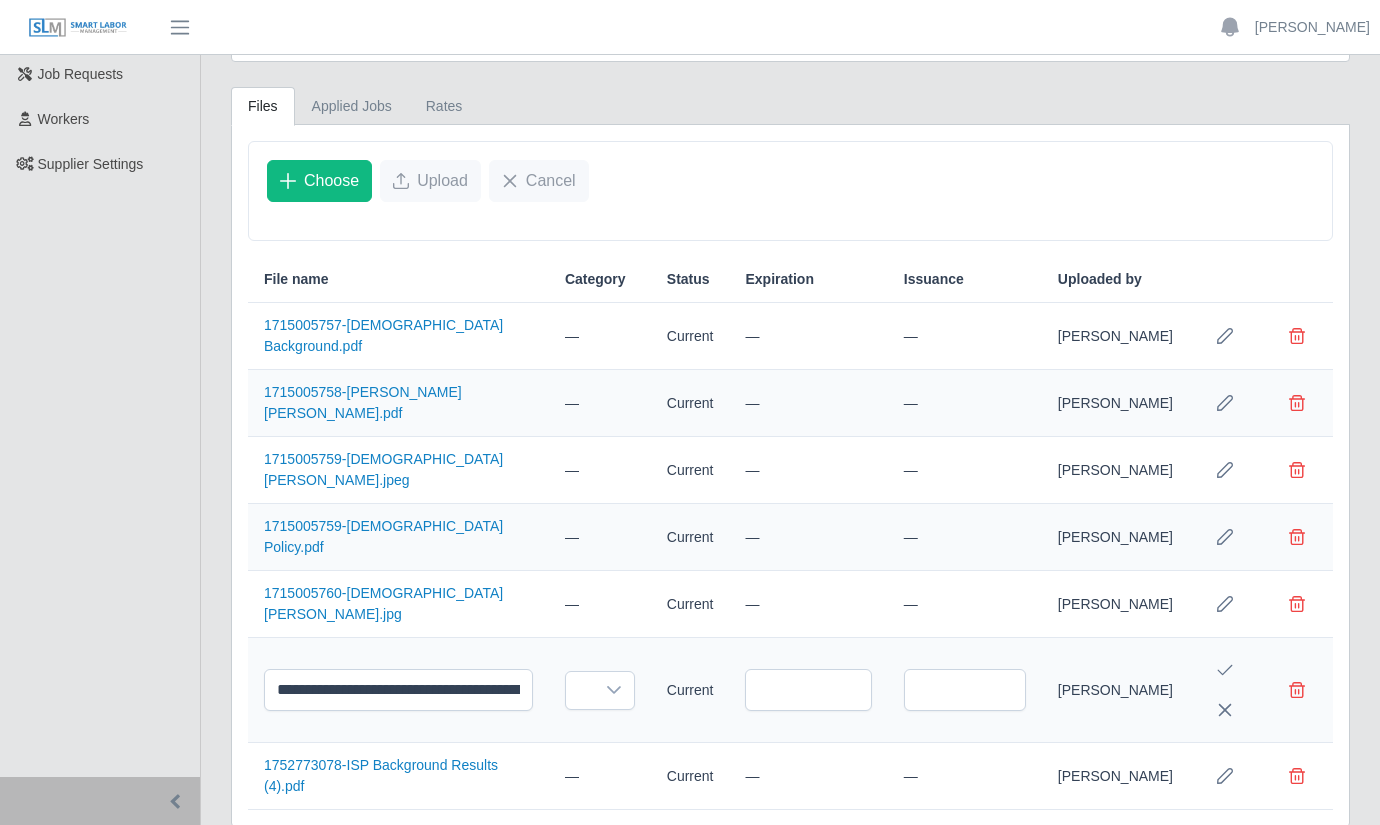 scroll, scrollTop: 256, scrollLeft: 0, axis: vertical 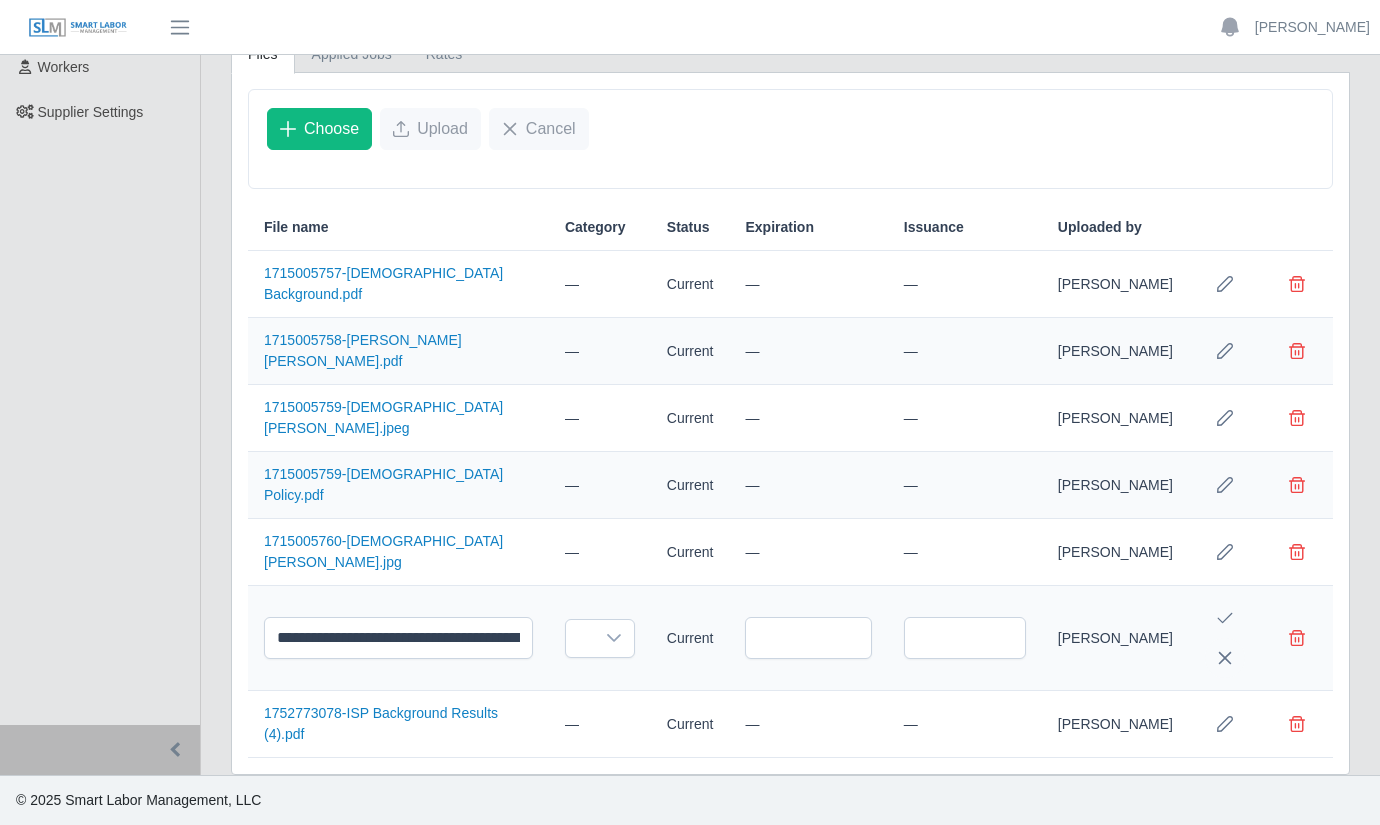 click 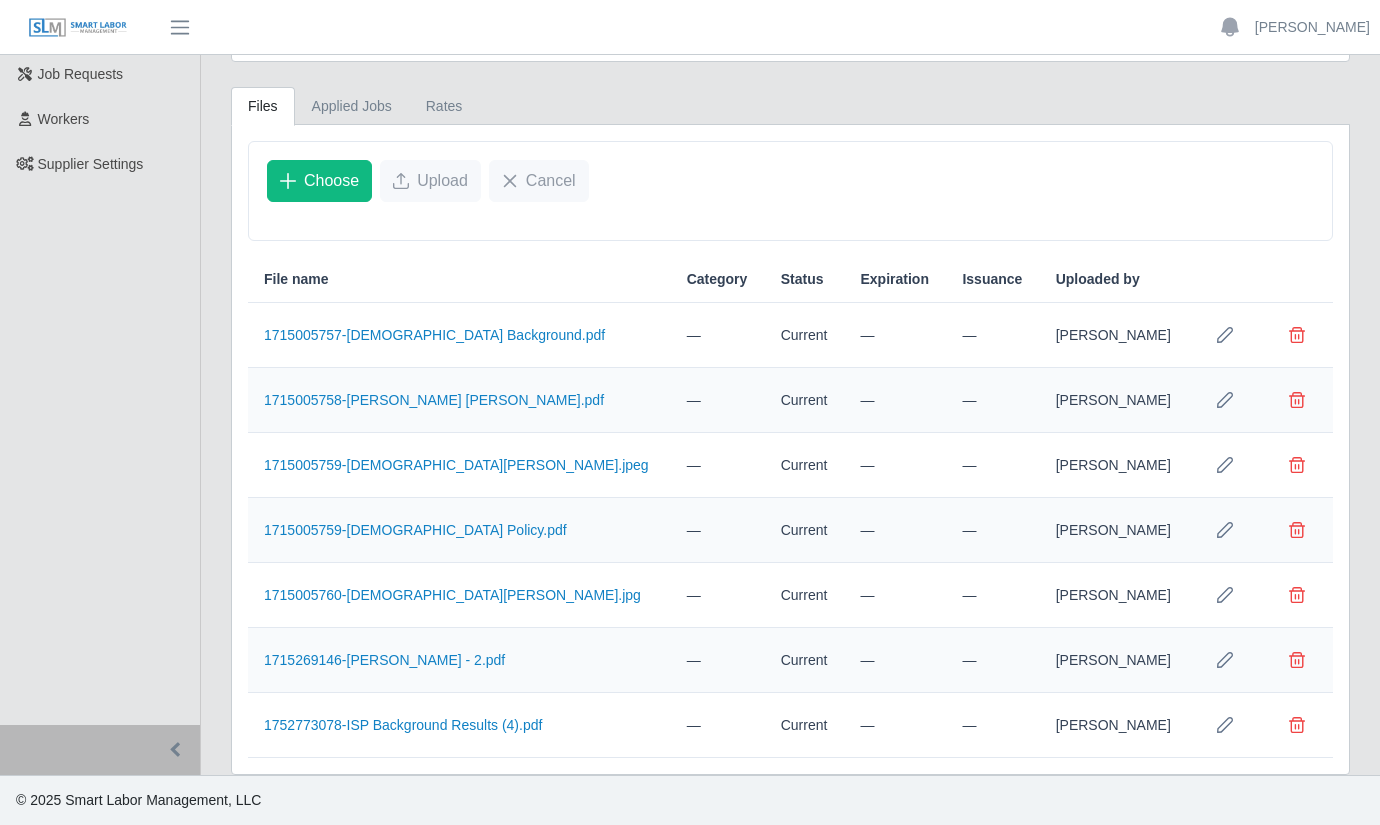 scroll, scrollTop: 204, scrollLeft: 0, axis: vertical 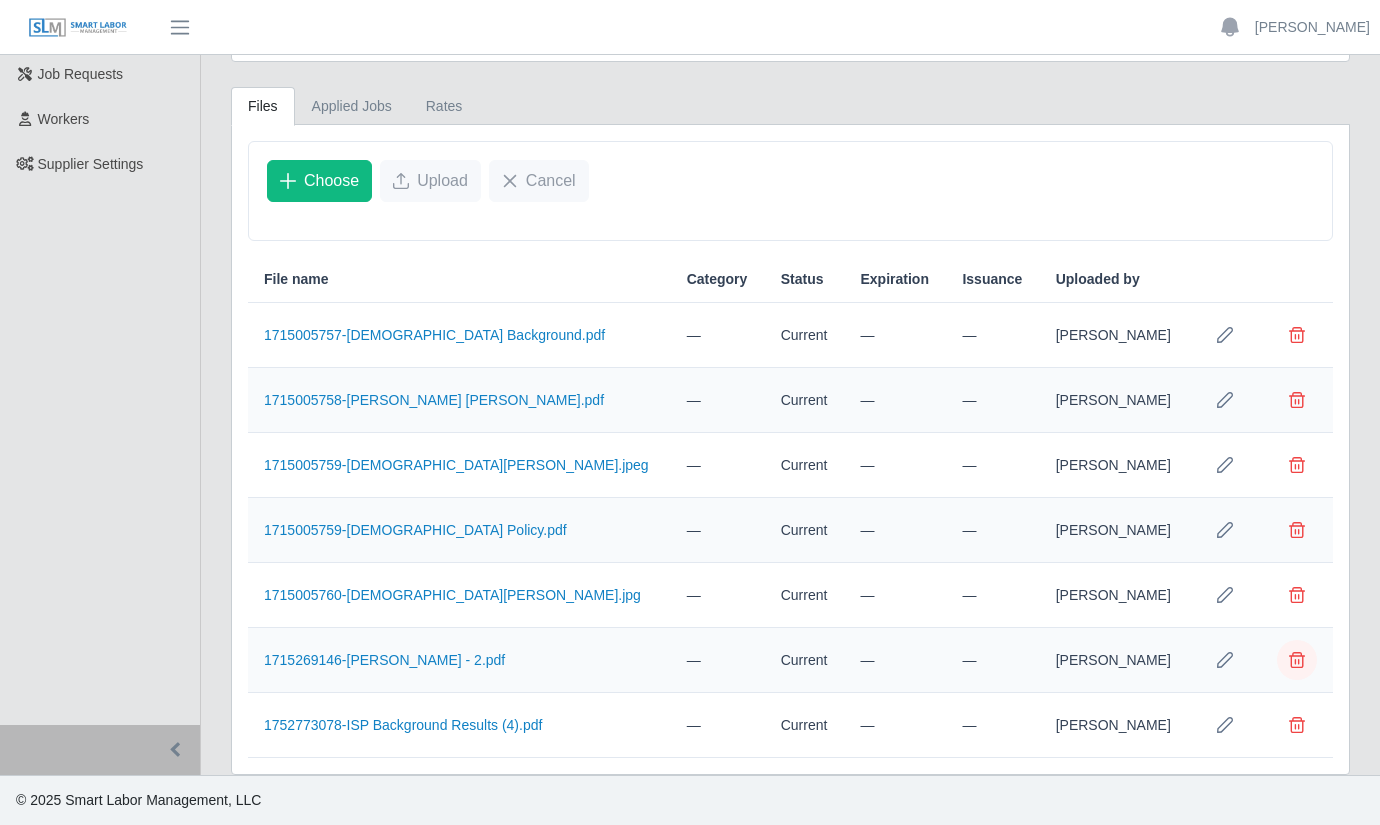 click 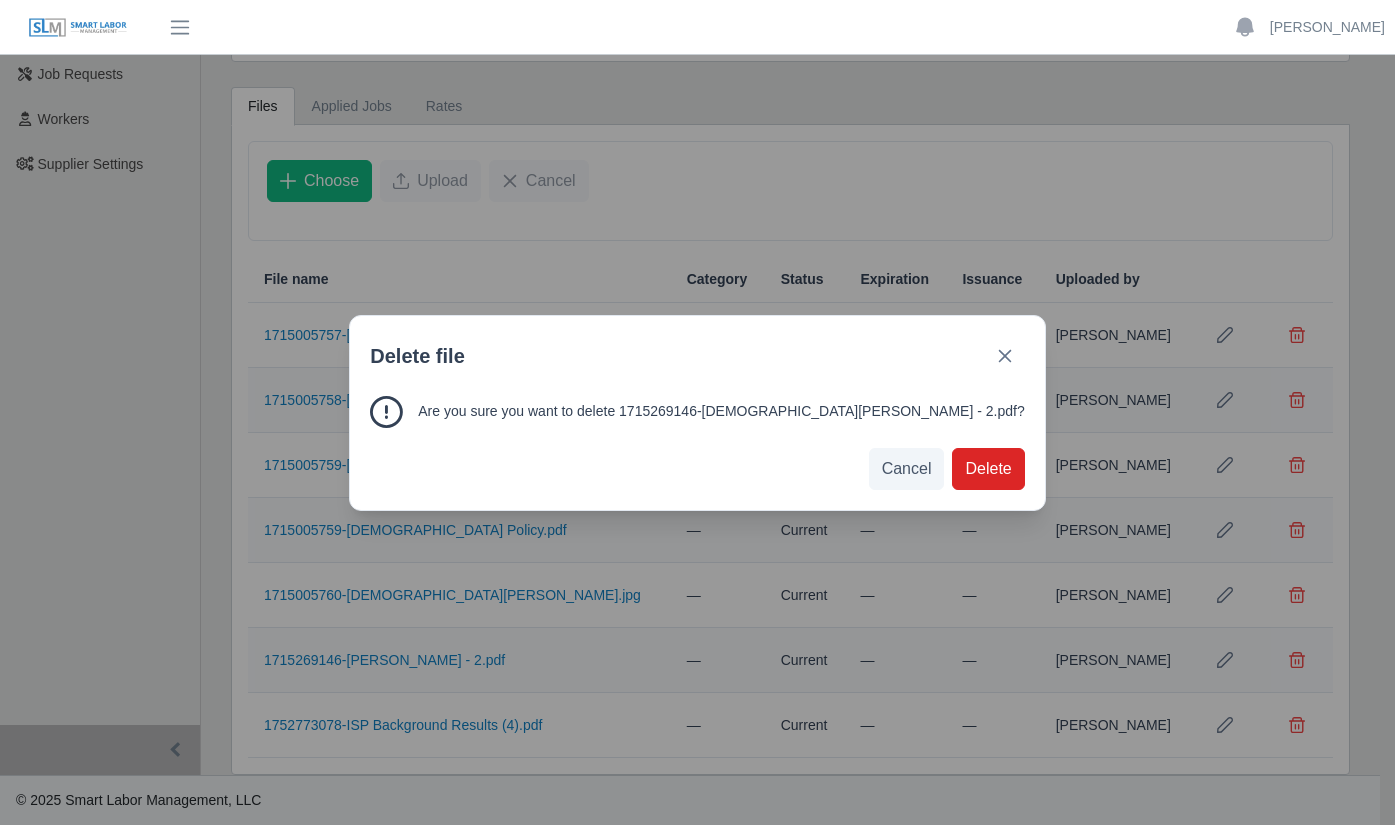 click on "Delete" 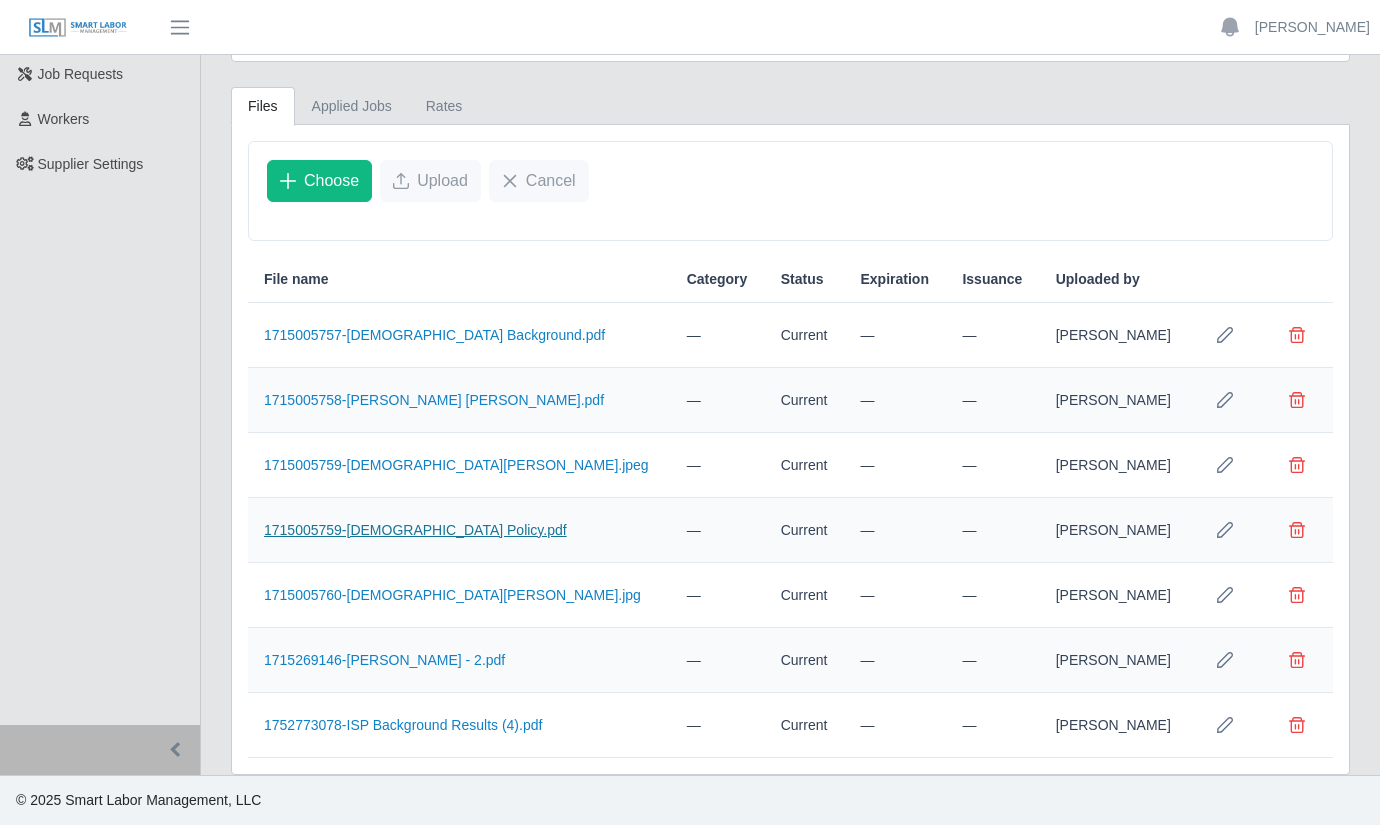click on "1715005759-[DEMOGRAPHIC_DATA] Policy.pdf" 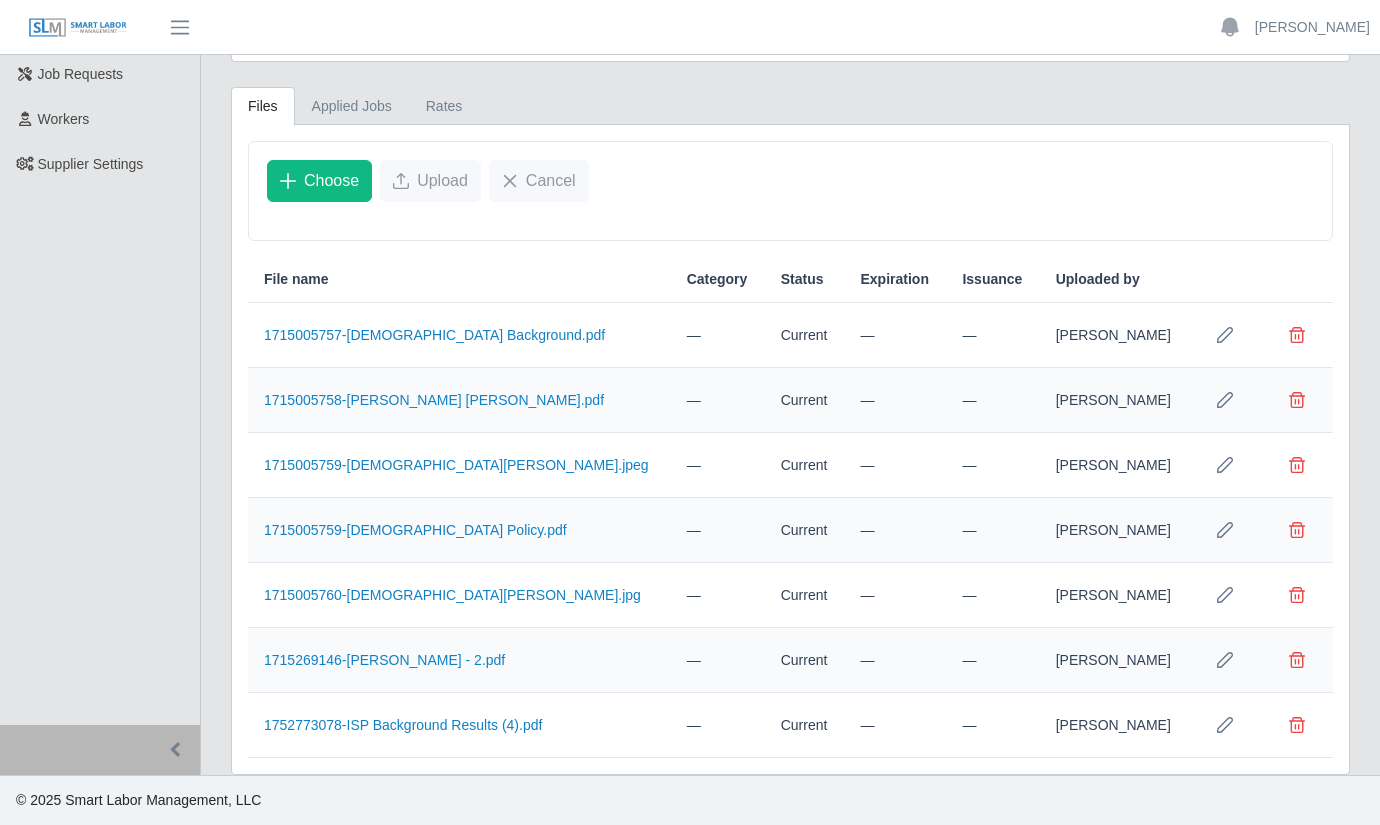 scroll, scrollTop: 0, scrollLeft: 0, axis: both 